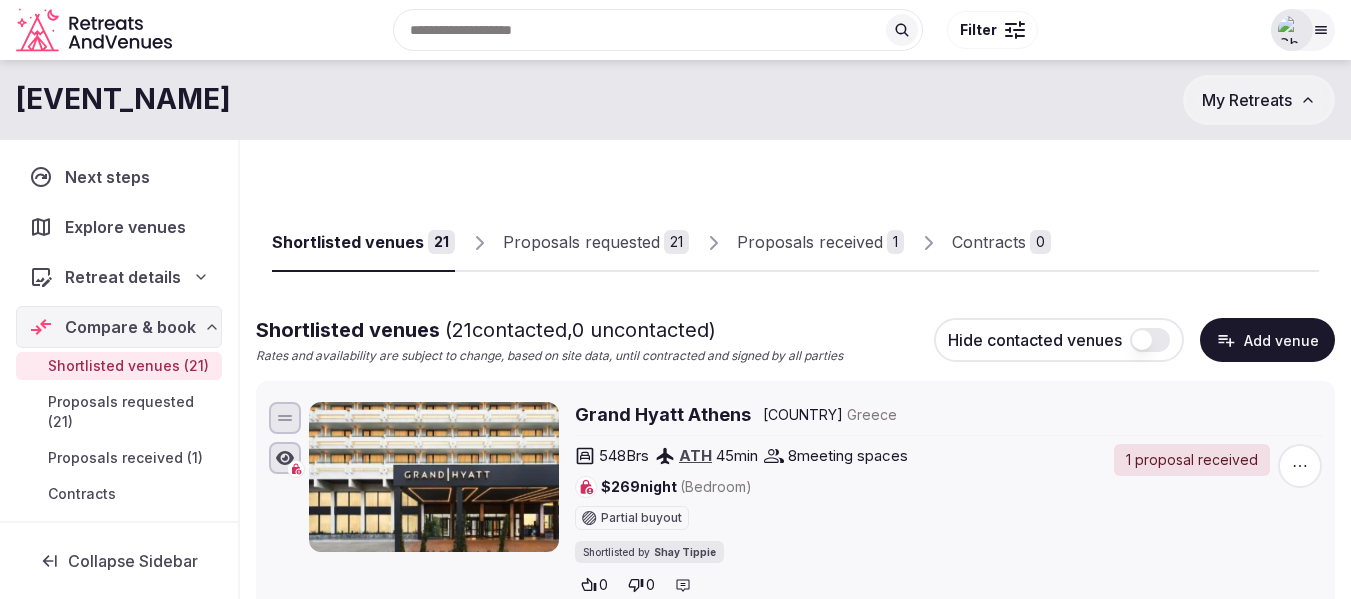 scroll, scrollTop: 0, scrollLeft: 0, axis: both 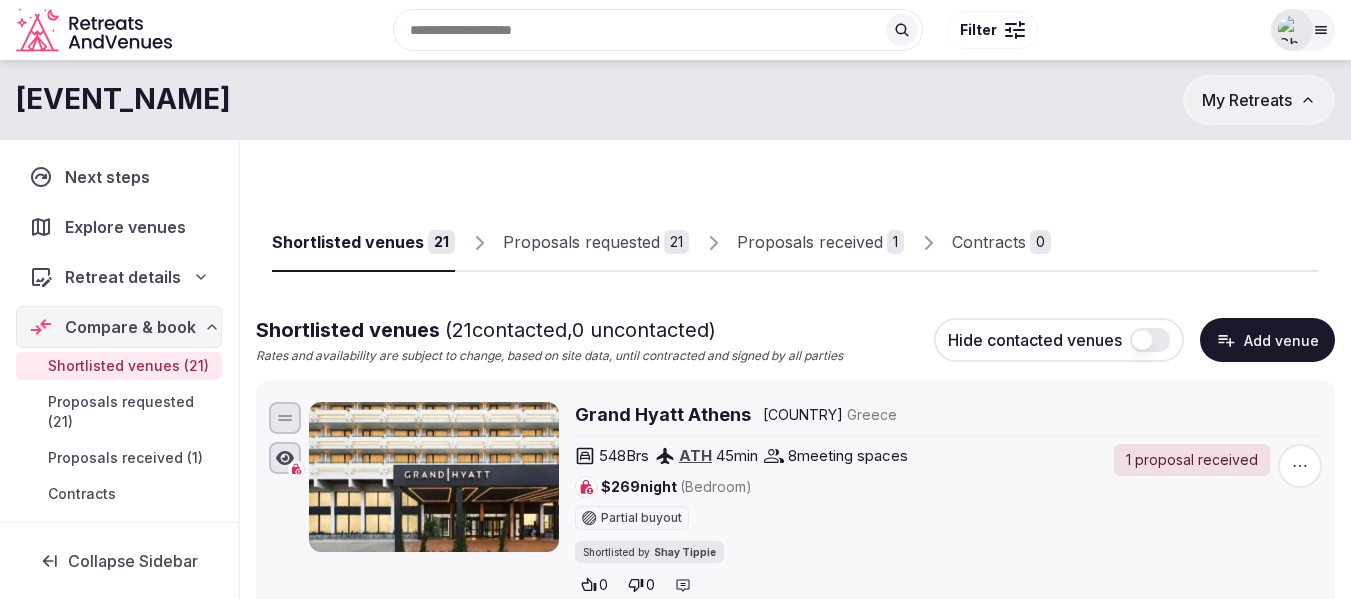 click on "Shortlisted venues" at bounding box center [348, 242] 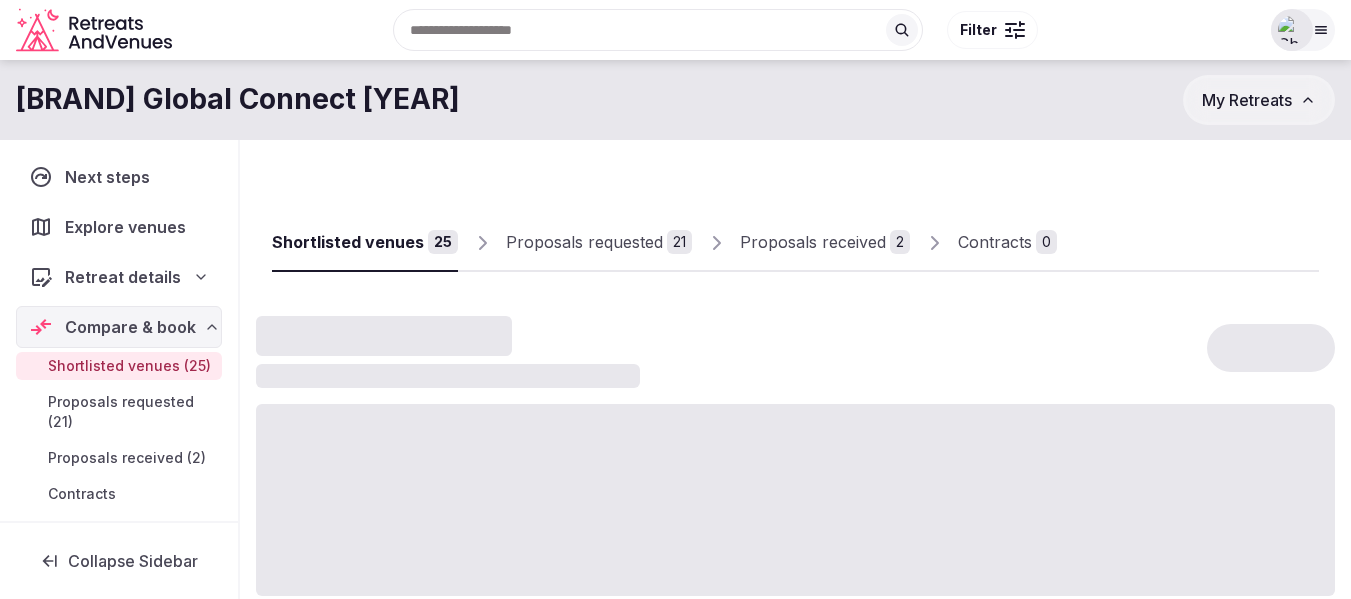 scroll, scrollTop: 0, scrollLeft: 0, axis: both 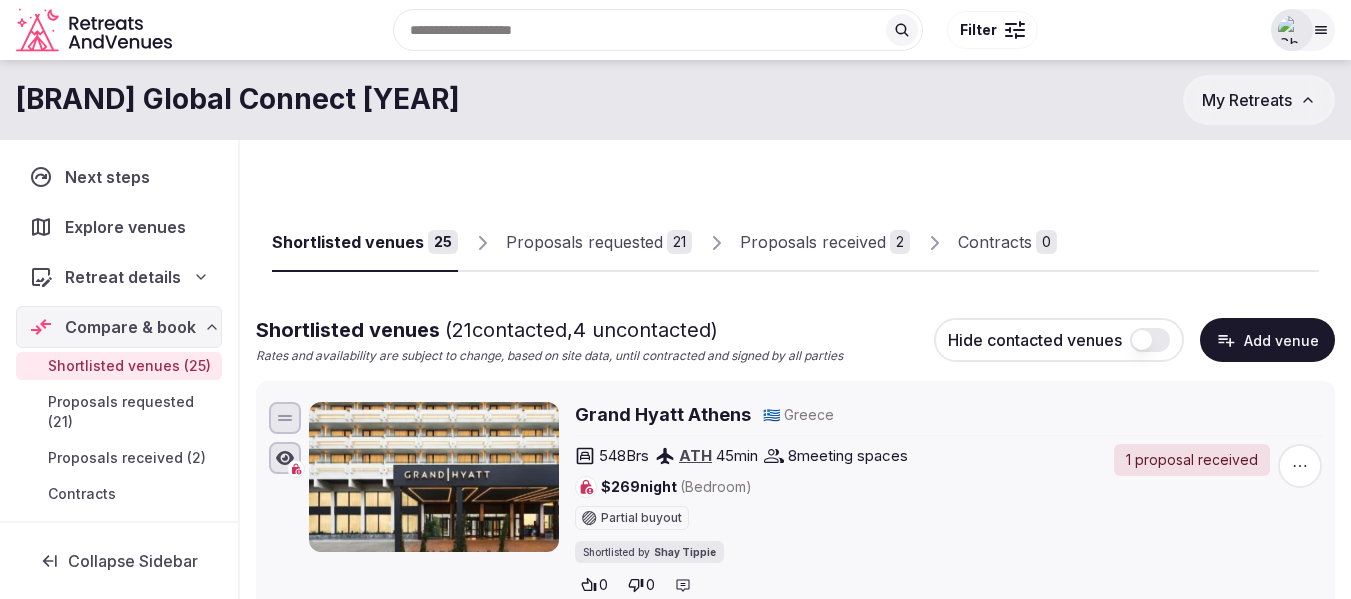 click on "Shortlisted venues" at bounding box center (348, 242) 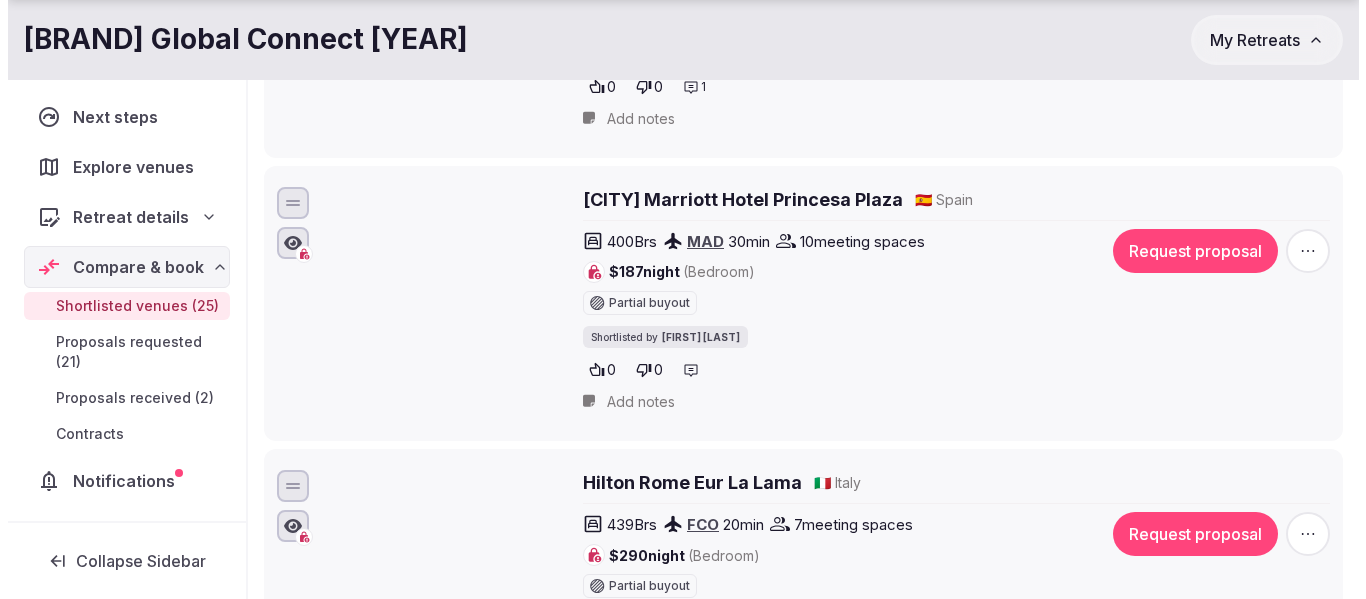 scroll, scrollTop: 5100, scrollLeft: 0, axis: vertical 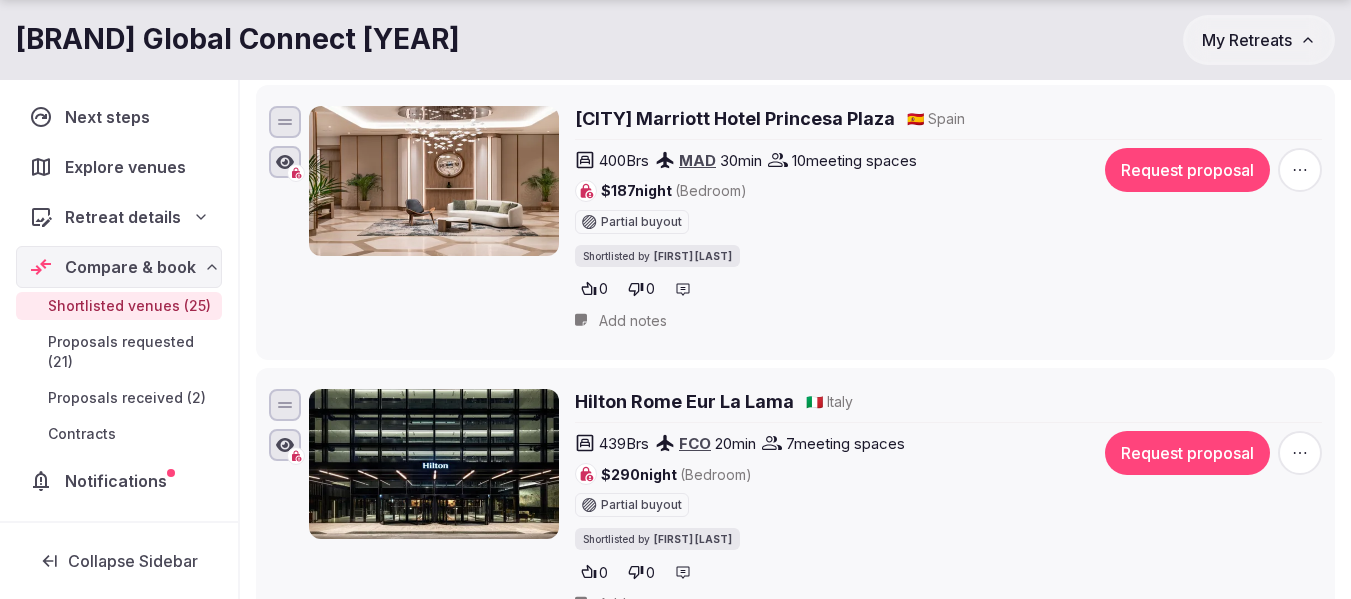 click on "Request proposal" at bounding box center [1187, 170] 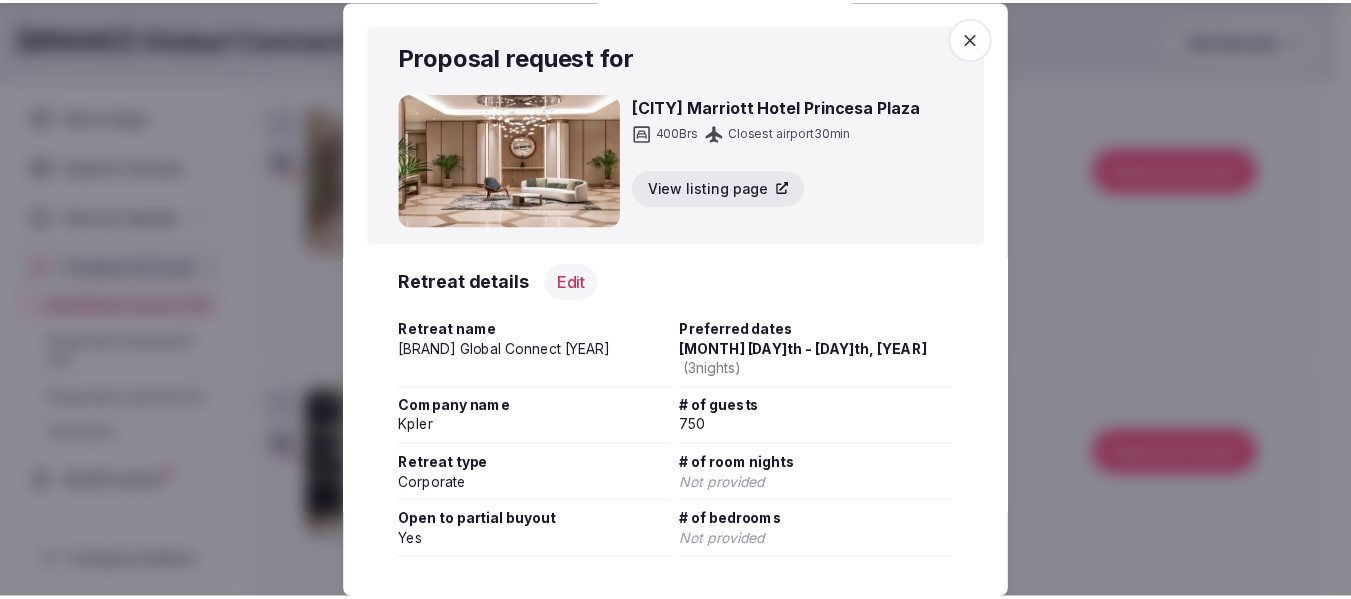 scroll, scrollTop: 400, scrollLeft: 0, axis: vertical 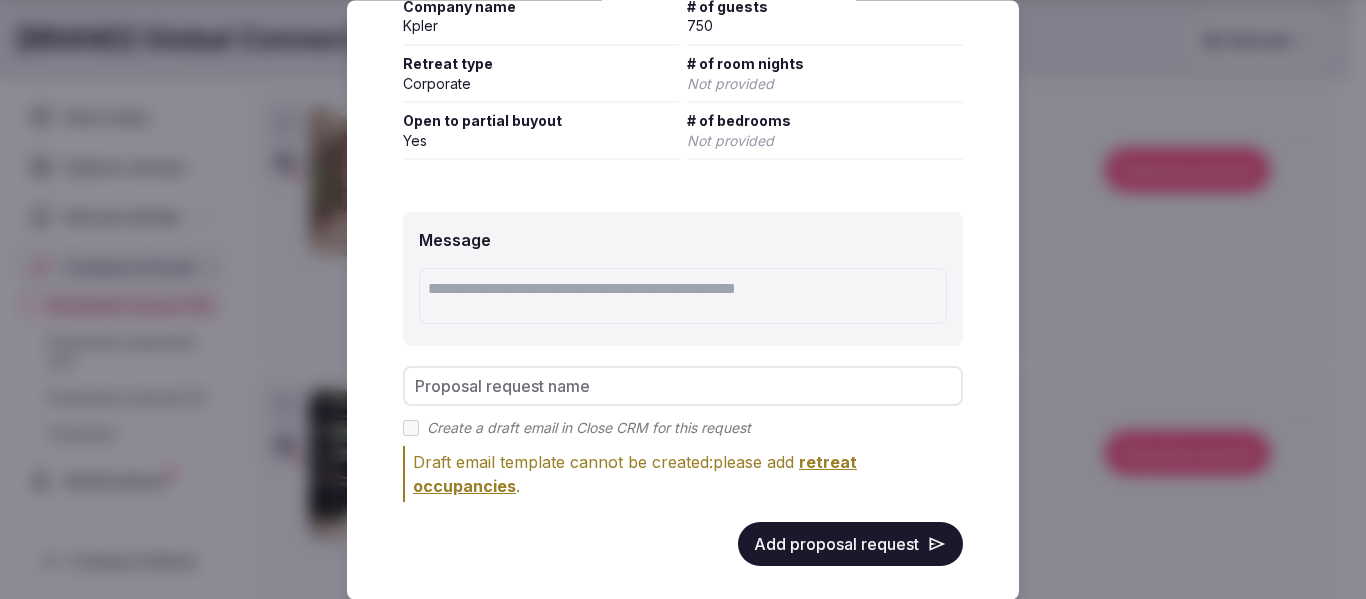 click on "Add proposal request" at bounding box center [850, 544] 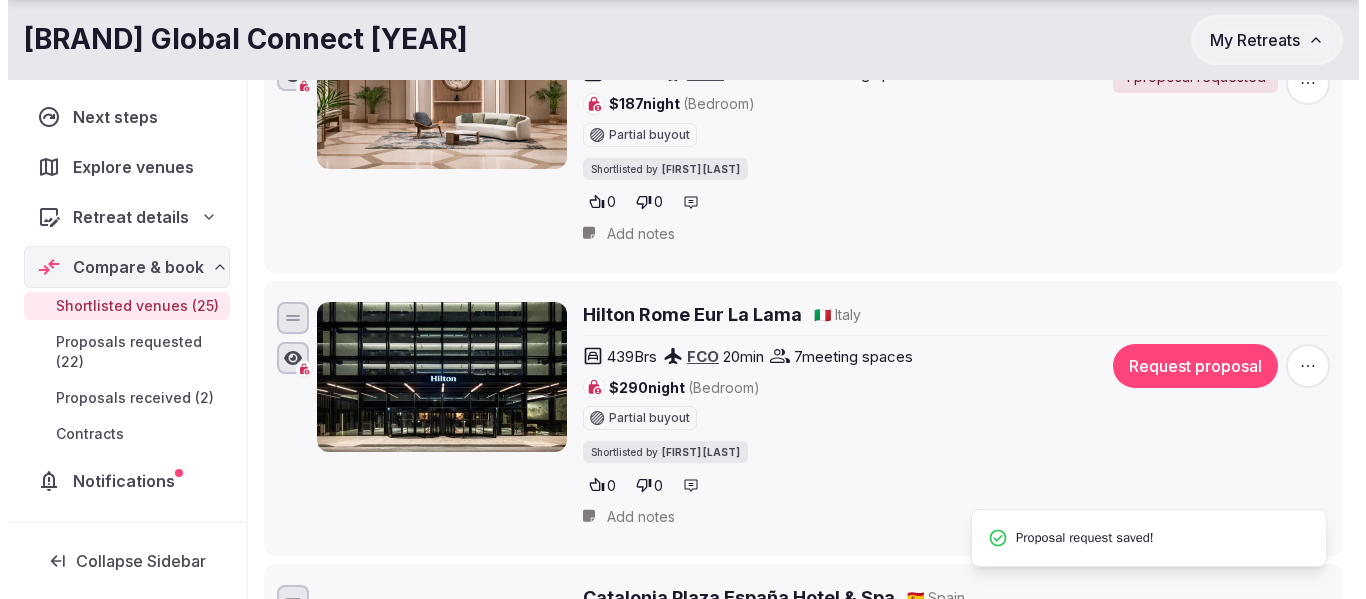 scroll, scrollTop: 5300, scrollLeft: 0, axis: vertical 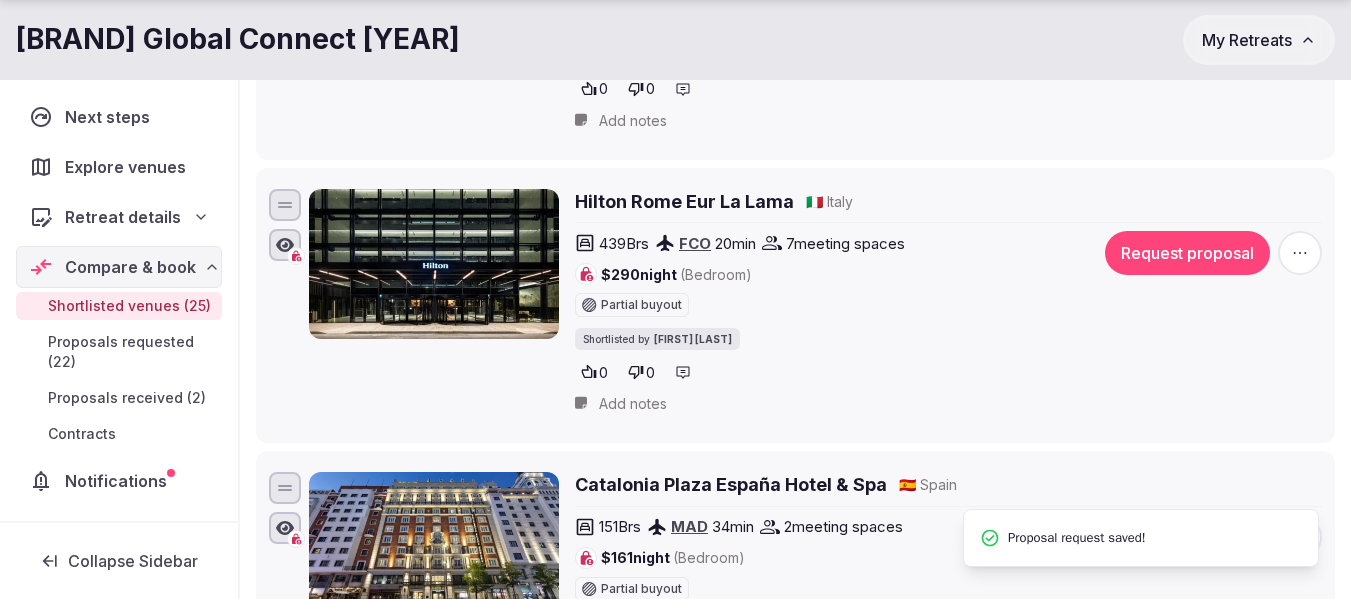 click on "Request proposal" at bounding box center [1187, 253] 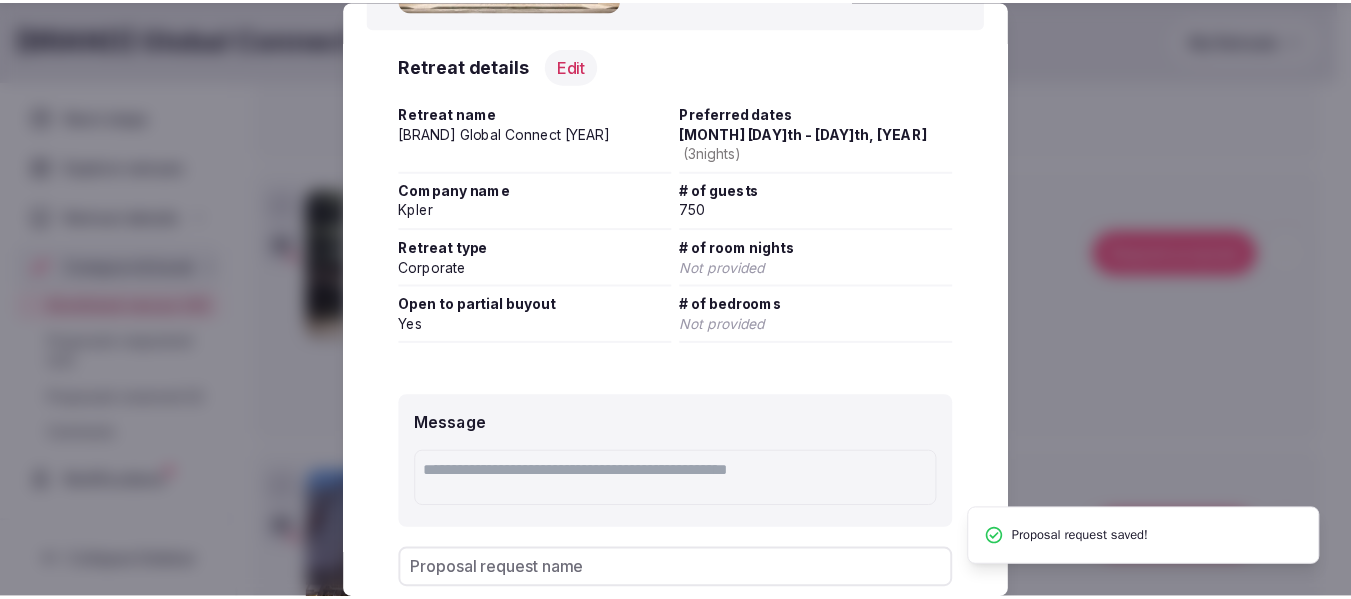 scroll, scrollTop: 400, scrollLeft: 0, axis: vertical 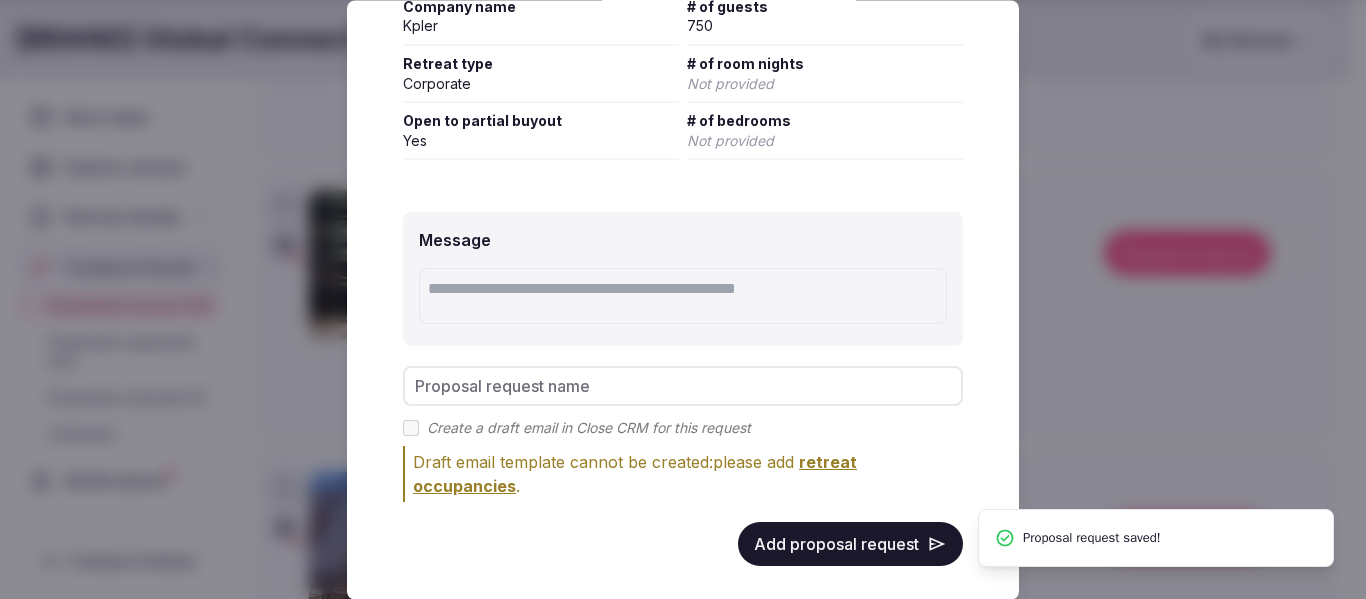 click on "Add proposal request" at bounding box center (850, 544) 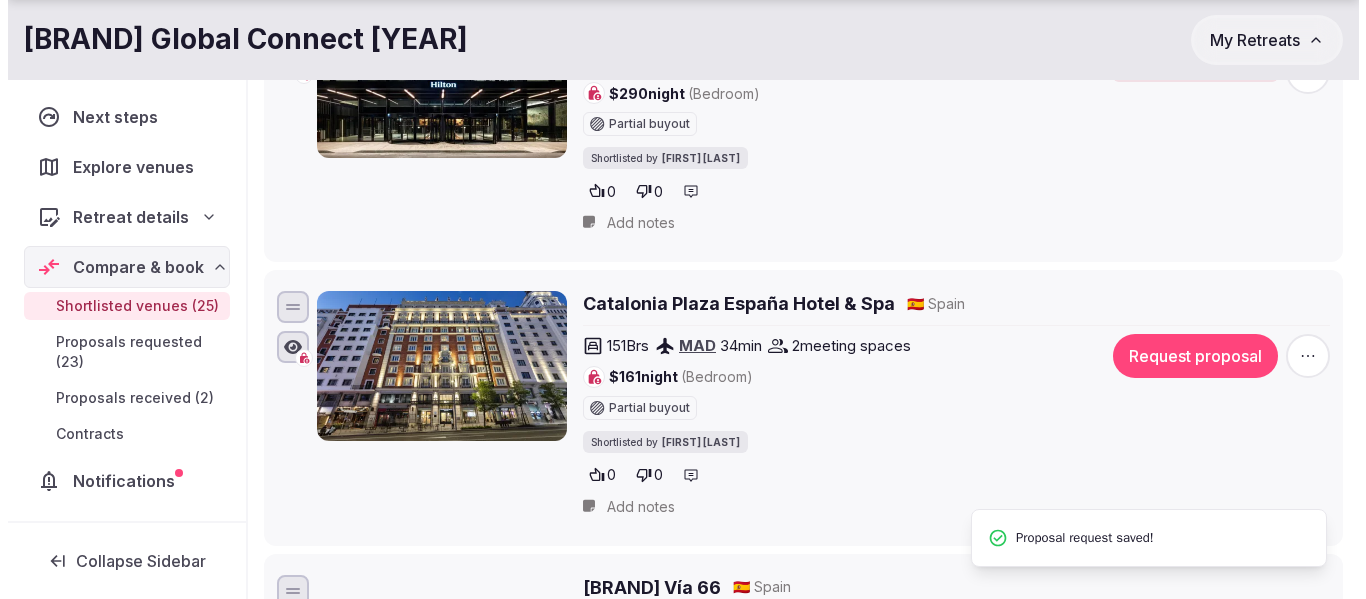 scroll, scrollTop: 5600, scrollLeft: 0, axis: vertical 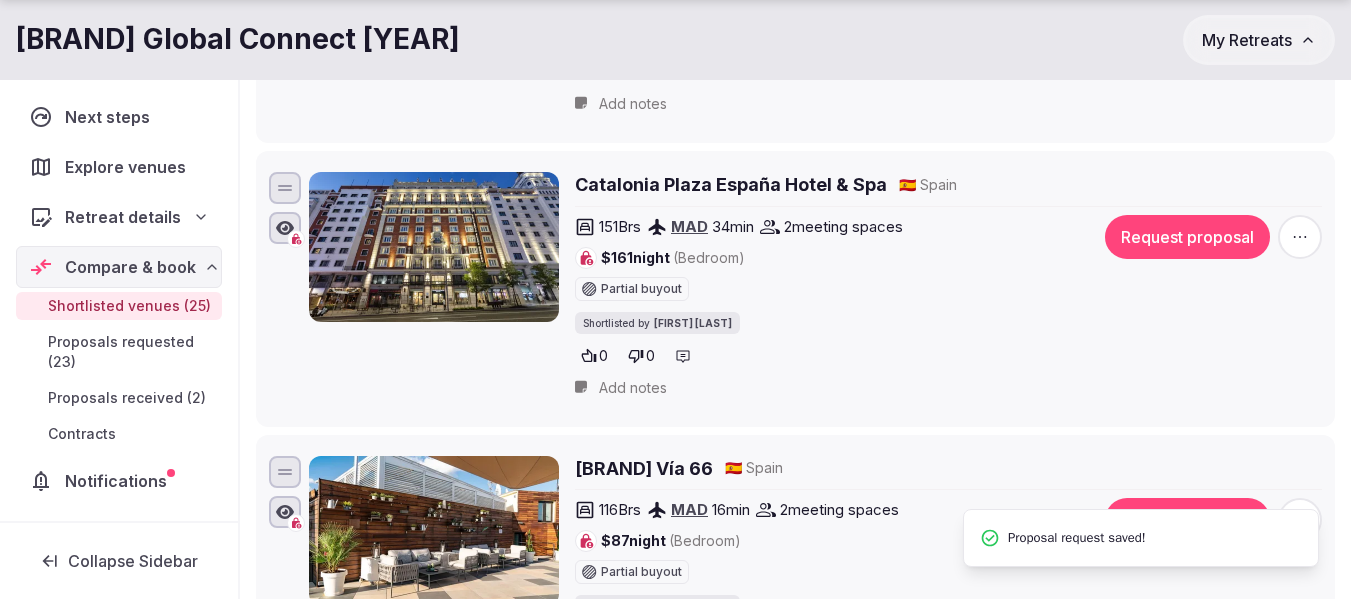 click on "Request proposal" at bounding box center [1187, 237] 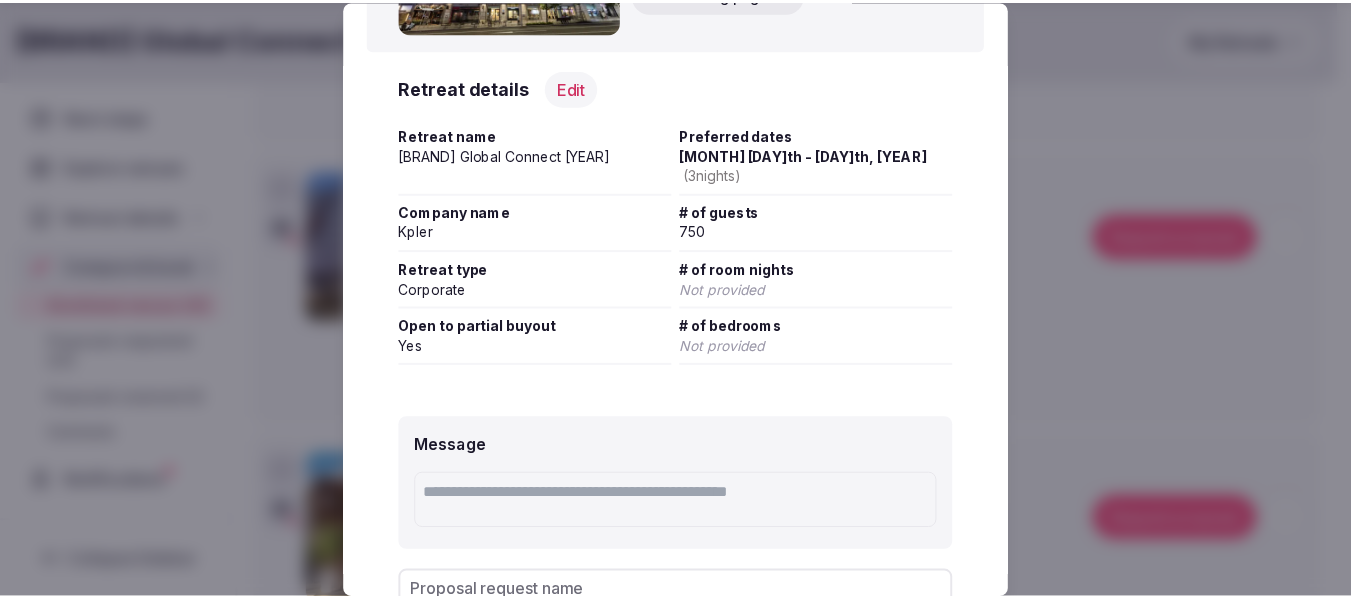 scroll, scrollTop: 403, scrollLeft: 0, axis: vertical 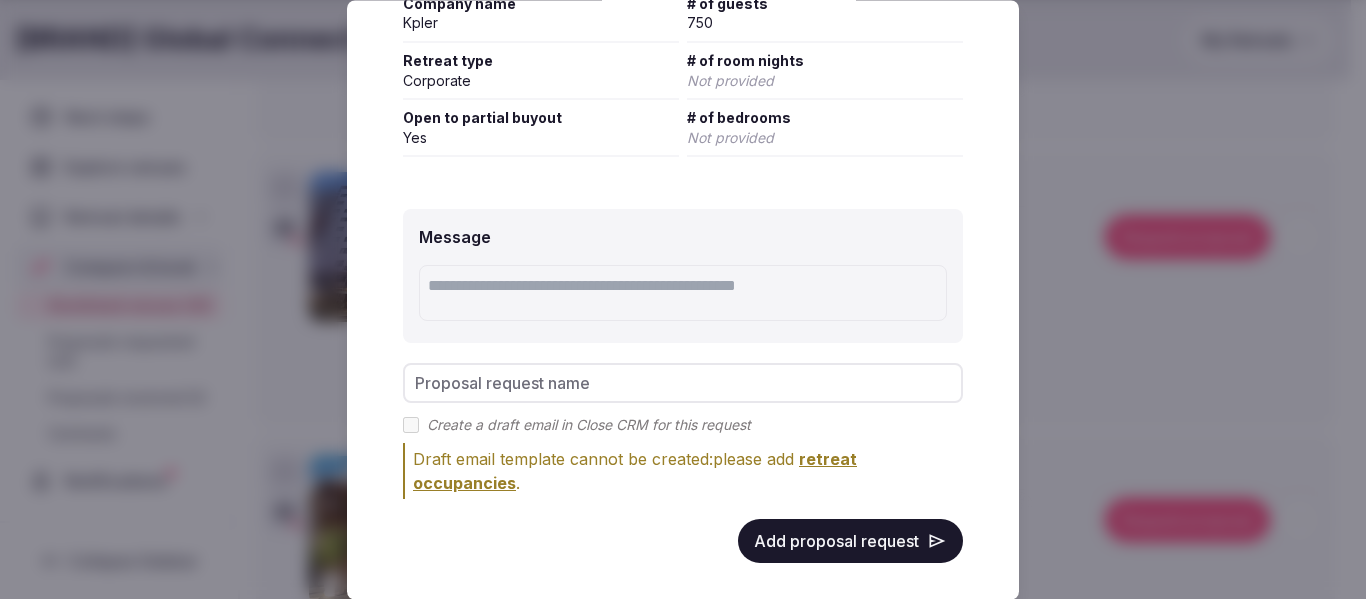 click on "Add proposal request" at bounding box center (850, 541) 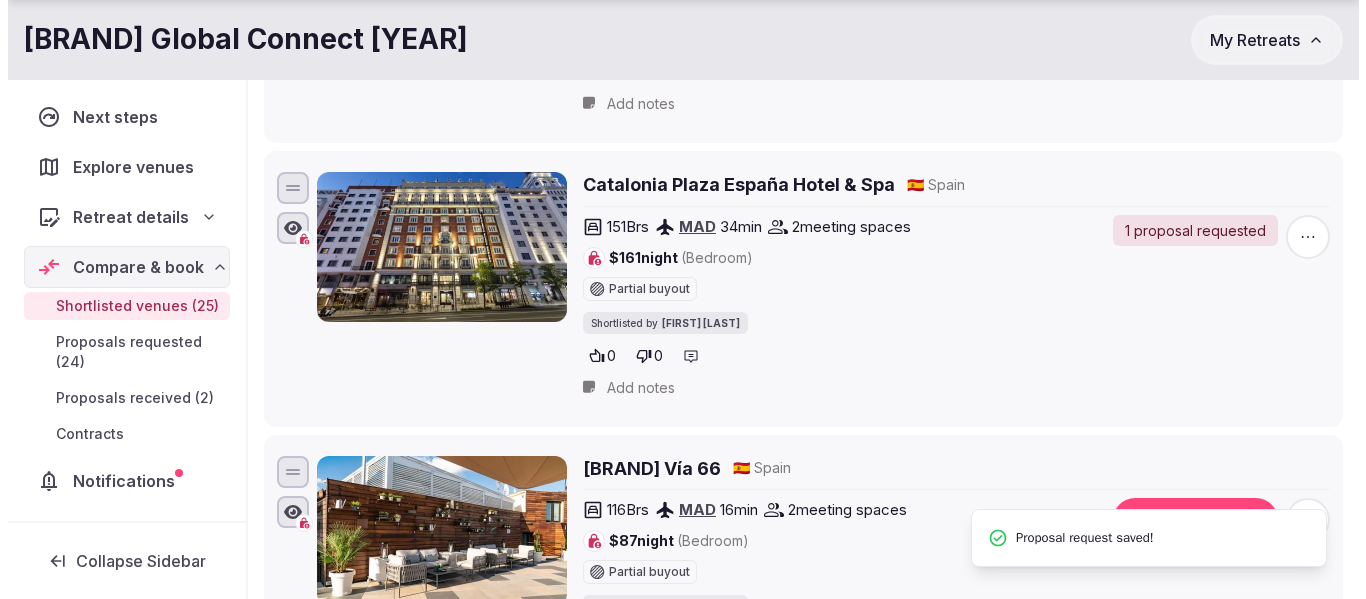 scroll, scrollTop: 5900, scrollLeft: 0, axis: vertical 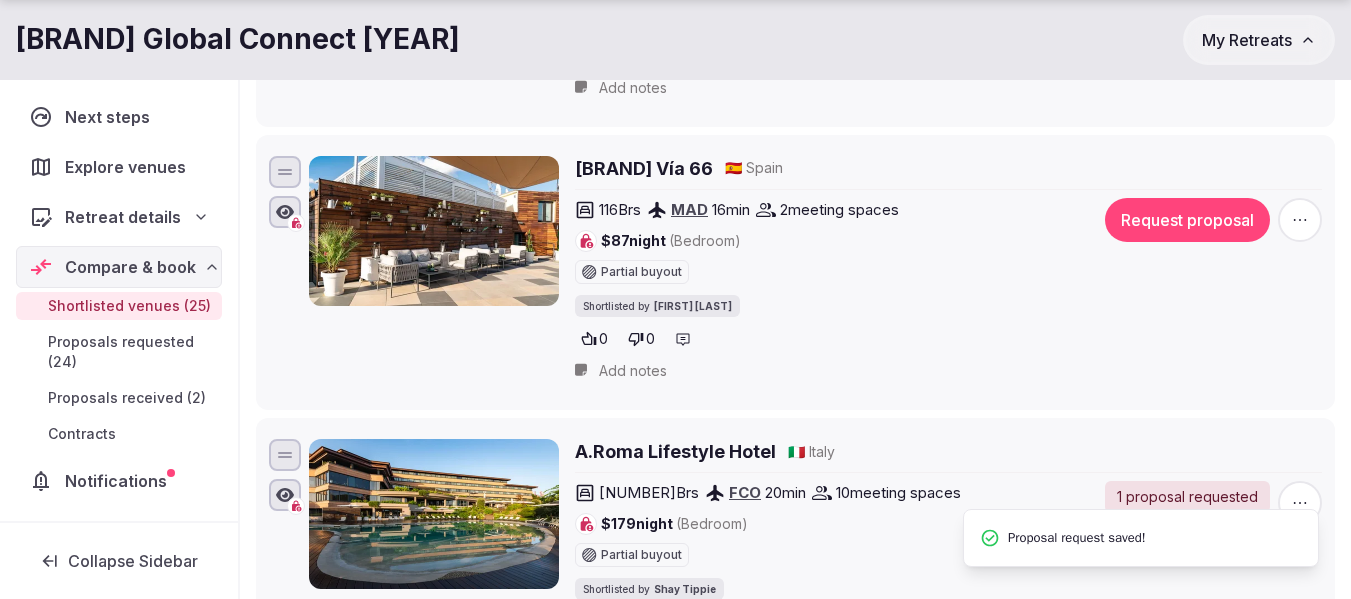 click on "Request proposal" at bounding box center [1187, 220] 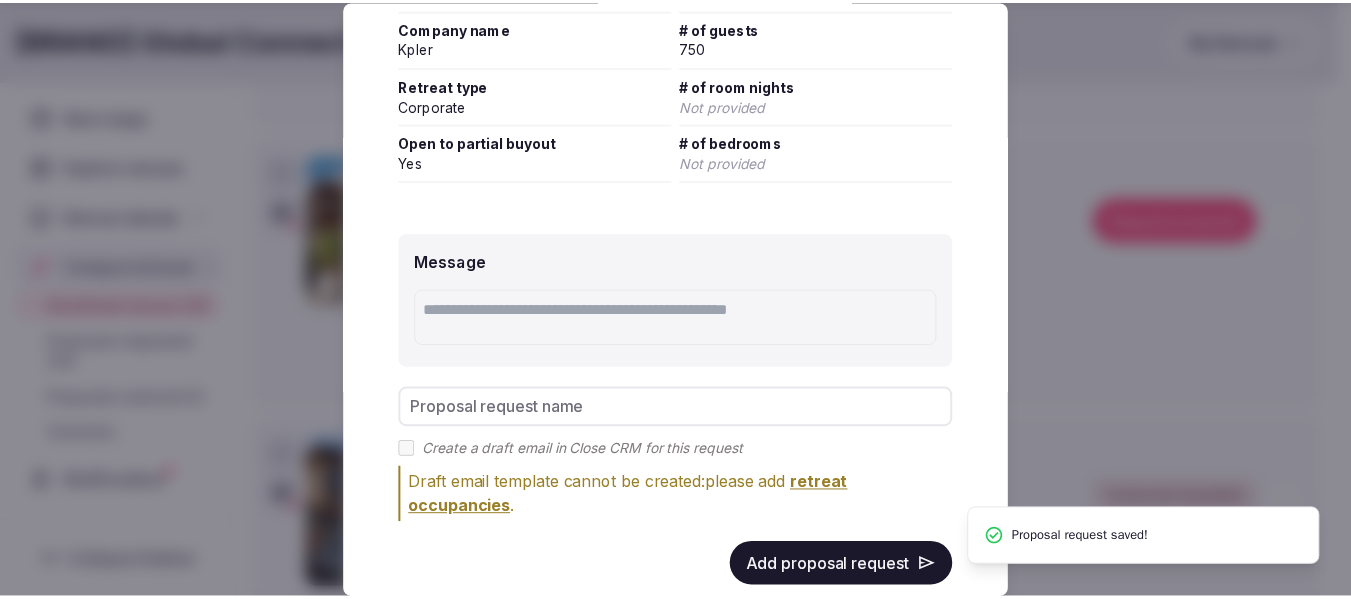 scroll, scrollTop: 403, scrollLeft: 0, axis: vertical 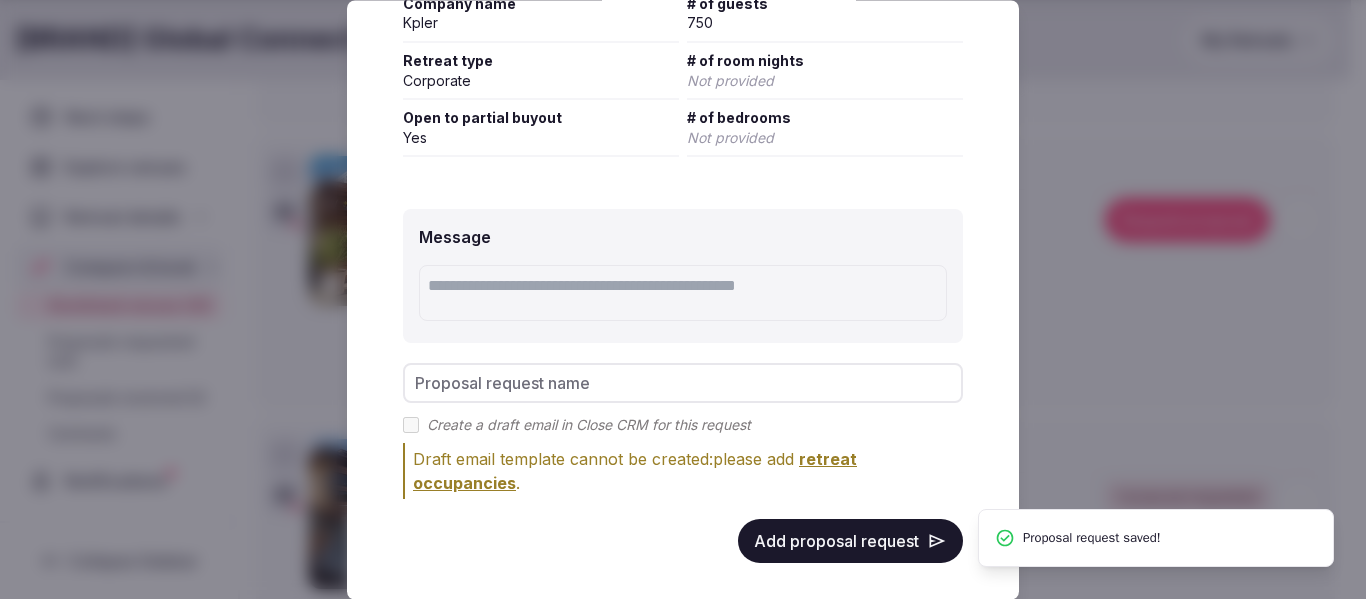 click on "Add proposal request" at bounding box center (850, 541) 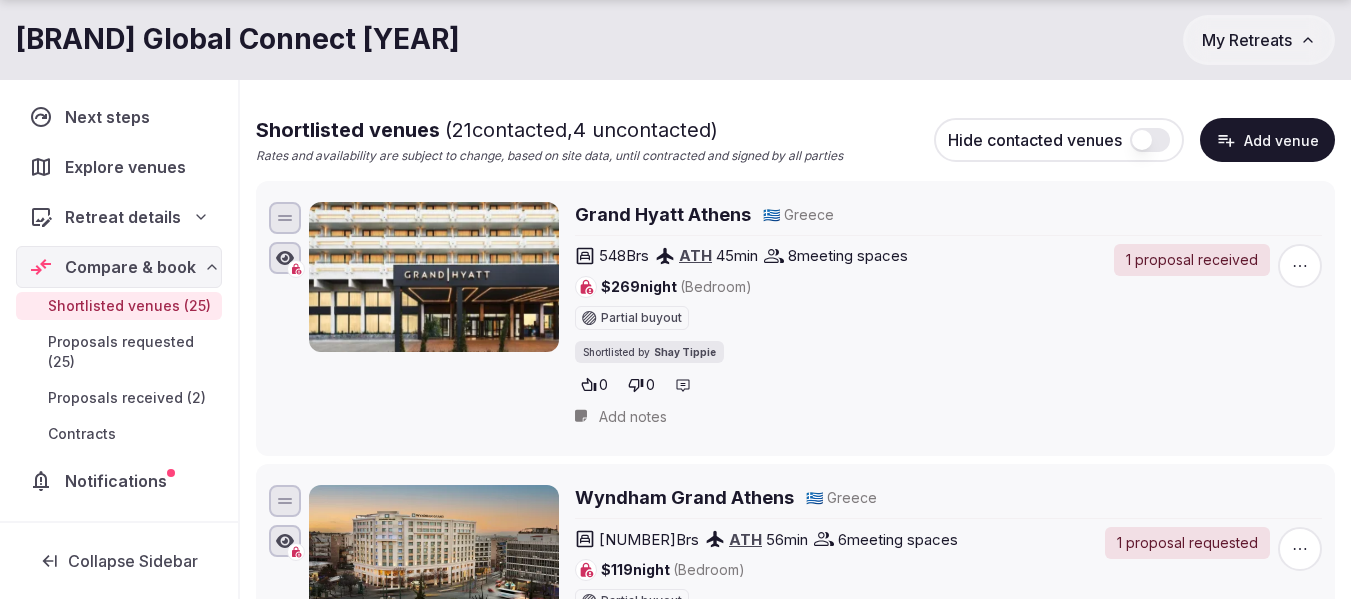 scroll, scrollTop: 300, scrollLeft: 0, axis: vertical 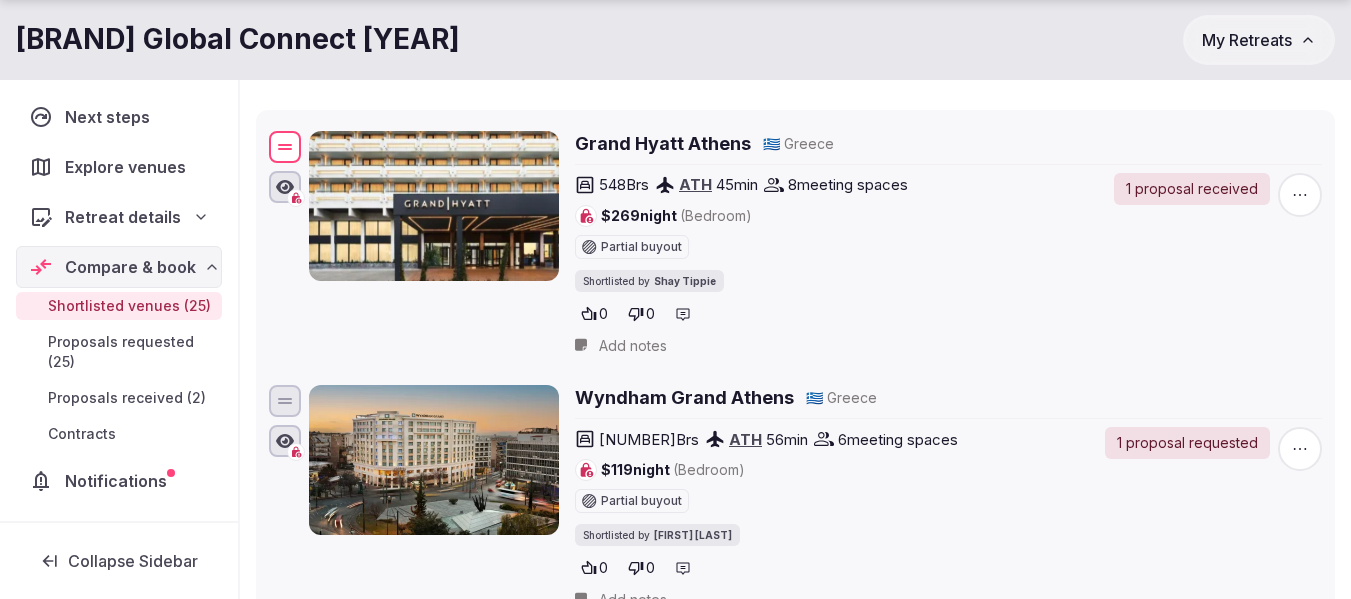 drag, startPoint x: 286, startPoint y: 217, endPoint x: 289, endPoint y: 155, distance: 62.072536 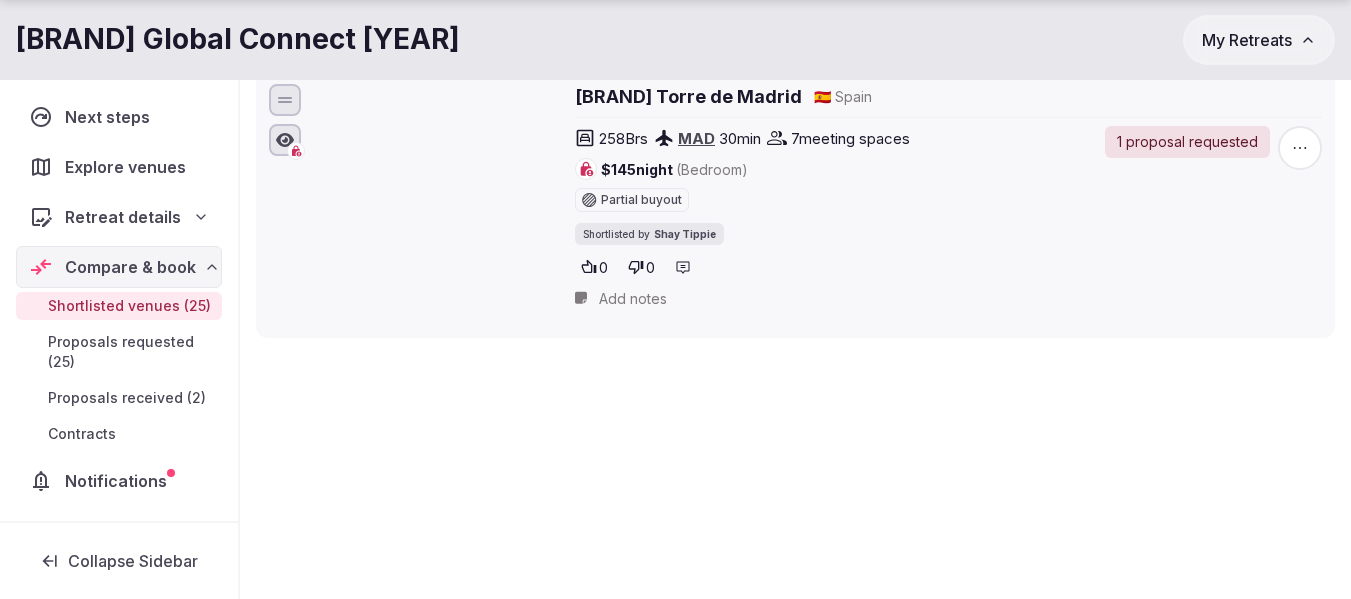 scroll, scrollTop: 7131, scrollLeft: 0, axis: vertical 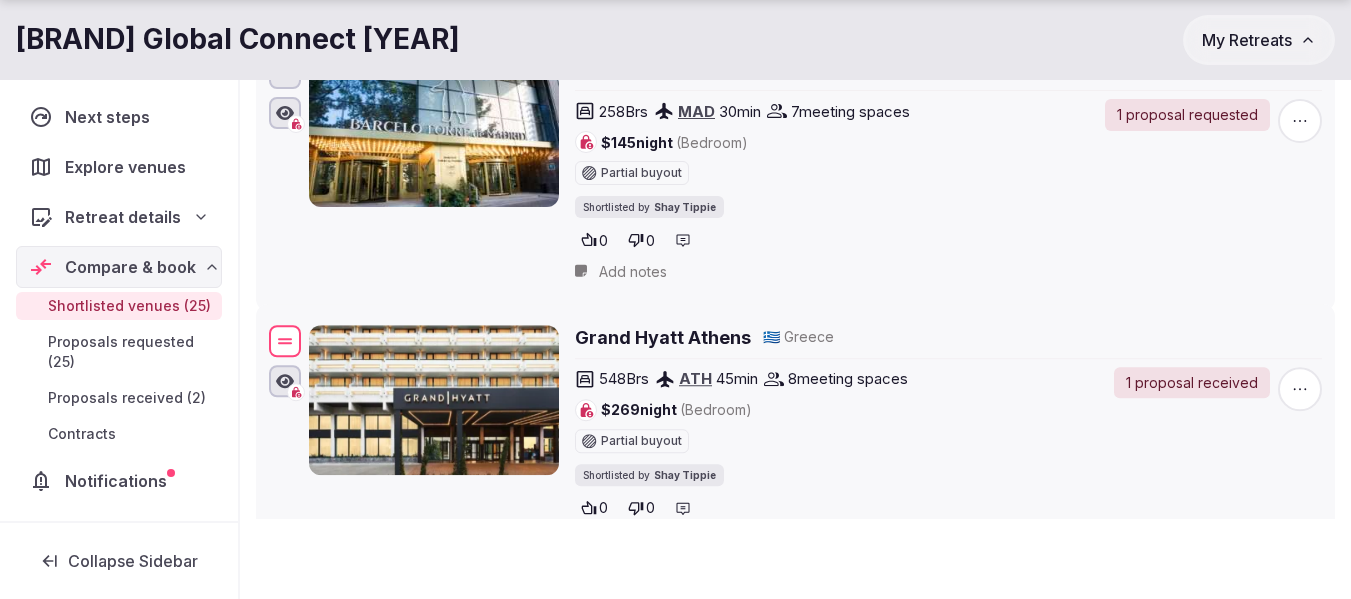 drag, startPoint x: 284, startPoint y: 121, endPoint x: 331, endPoint y: 343, distance: 226.92068 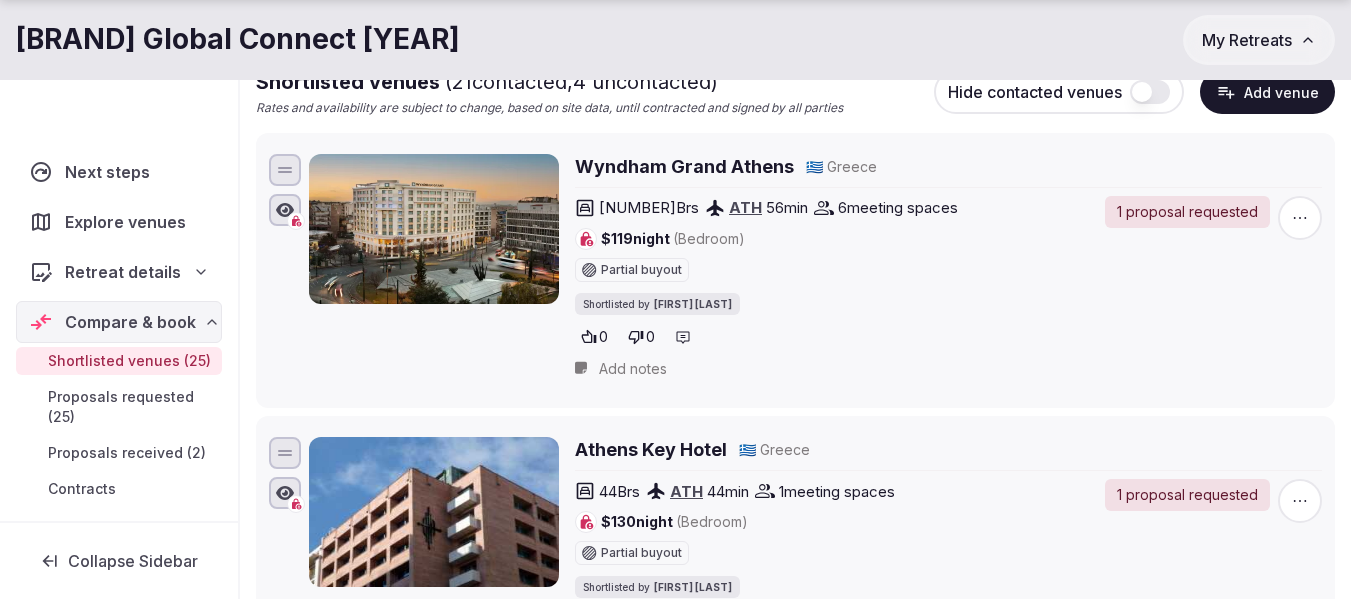 scroll, scrollTop: 300, scrollLeft: 0, axis: vertical 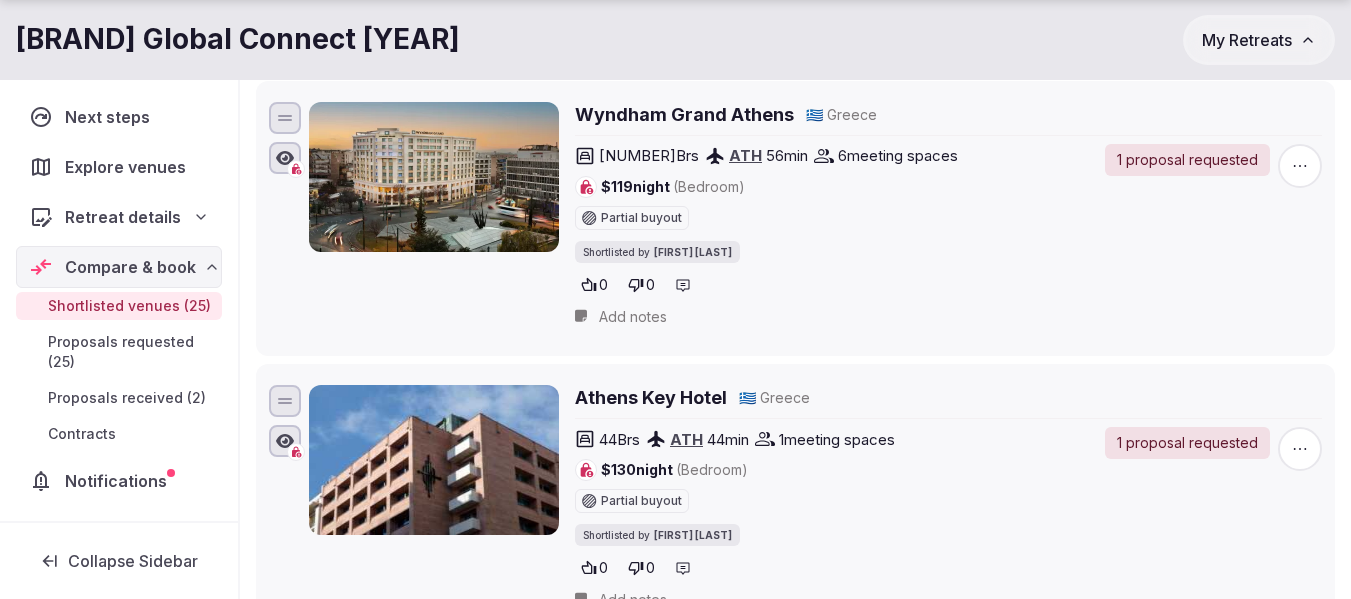 click on "Shortlisted venues 25 Proposals requested 25 Proposals received 2 Contracts 0 Shortlisted venues     ( 21  contacted,  4   uncontacted) Rates and availability are subject to change, based on site data, until contracted and signed by all parties Hide contacted venues Add venue Wyndham Grand Athens 🇬🇷 Greece 276  Brs ATH 56  min 6  meeting spaces $119  night   (Bedroom) Partial buyout Shortlisted by   Julen Ortega 0 0 1 proposal requested Add notes Athens Key Hotel 🇬🇷 Greece 44  Brs ATH 44  min 1  meeting spaces $130  night   (Bedroom) Partial buyout Shortlisted by   Julen Ortega 0 0 1 proposal requested Add notes Hotel Midas Roma 🇮🇹 Italy 282  Brs FCO 32  min 17  meeting spaces $91  night   (Bedroom) Partial buyout Shortlisted by   Julen Ortega 0 0 1 proposal requested Add notes Barcelo Punta Umbria Beach Resort & Convention Center 🇪🇸 Spain 1200  Brs 3600  Beds Sleeps  3600 FAO 79  min $239,127  night   (Venue) $160  night   (Bedroom) Full & partial buyout Shortlisted by   Shay Tippie 0" at bounding box center [795, 3595] 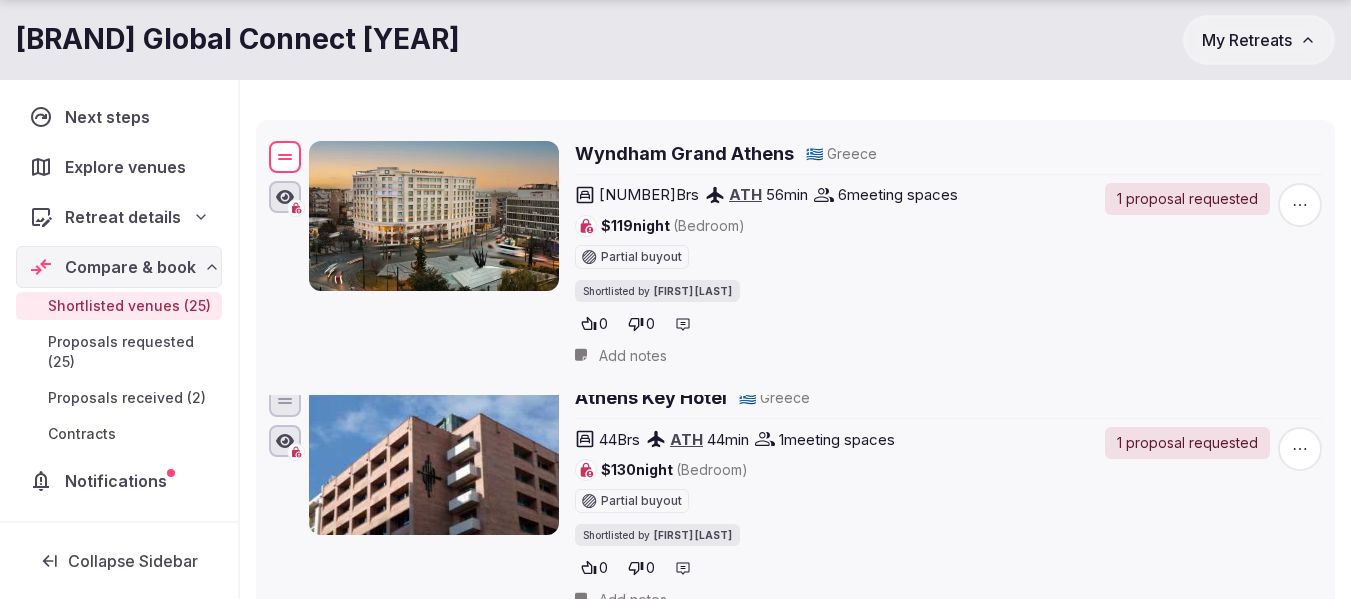 drag, startPoint x: 271, startPoint y: 124, endPoint x: 276, endPoint y: 278, distance: 154.08115 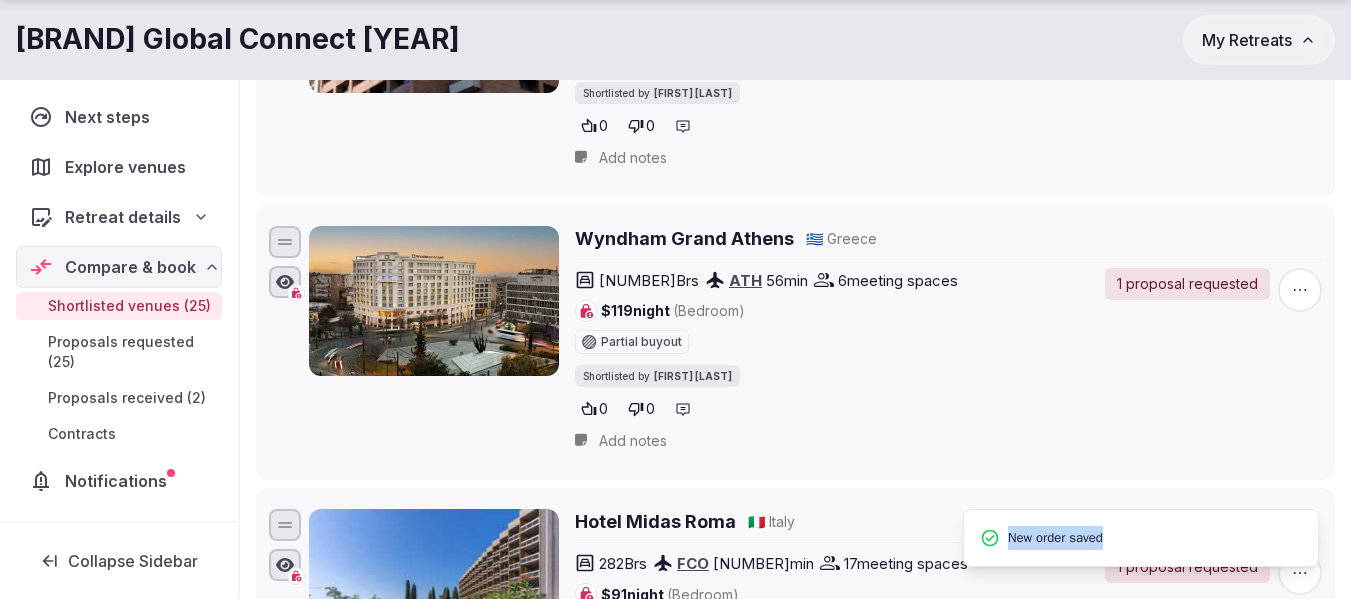 scroll, scrollTop: 500, scrollLeft: 0, axis: vertical 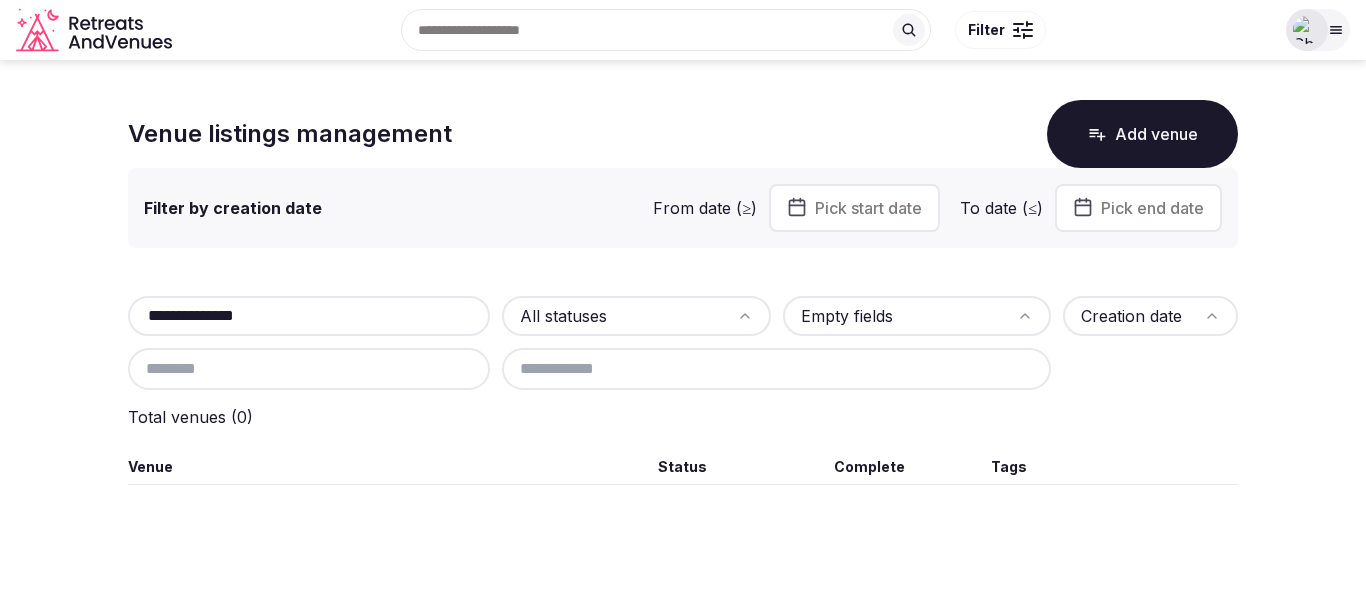 drag, startPoint x: 358, startPoint y: 307, endPoint x: 13, endPoint y: 316, distance: 345.11737 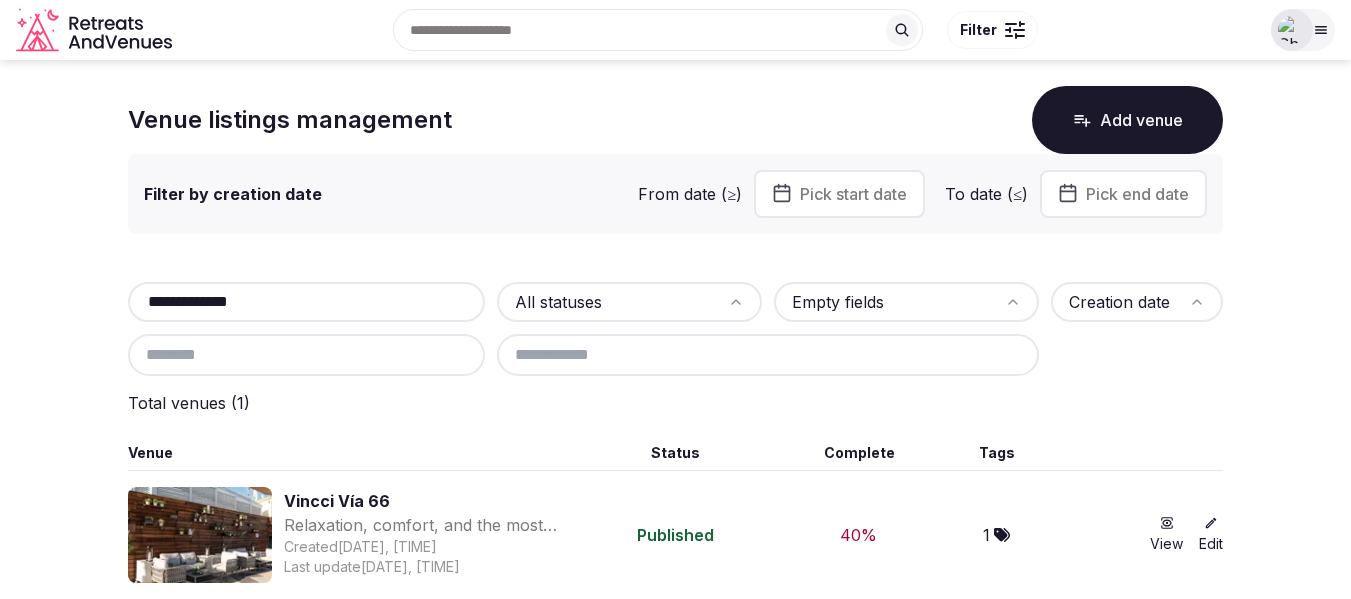 scroll, scrollTop: 22, scrollLeft: 0, axis: vertical 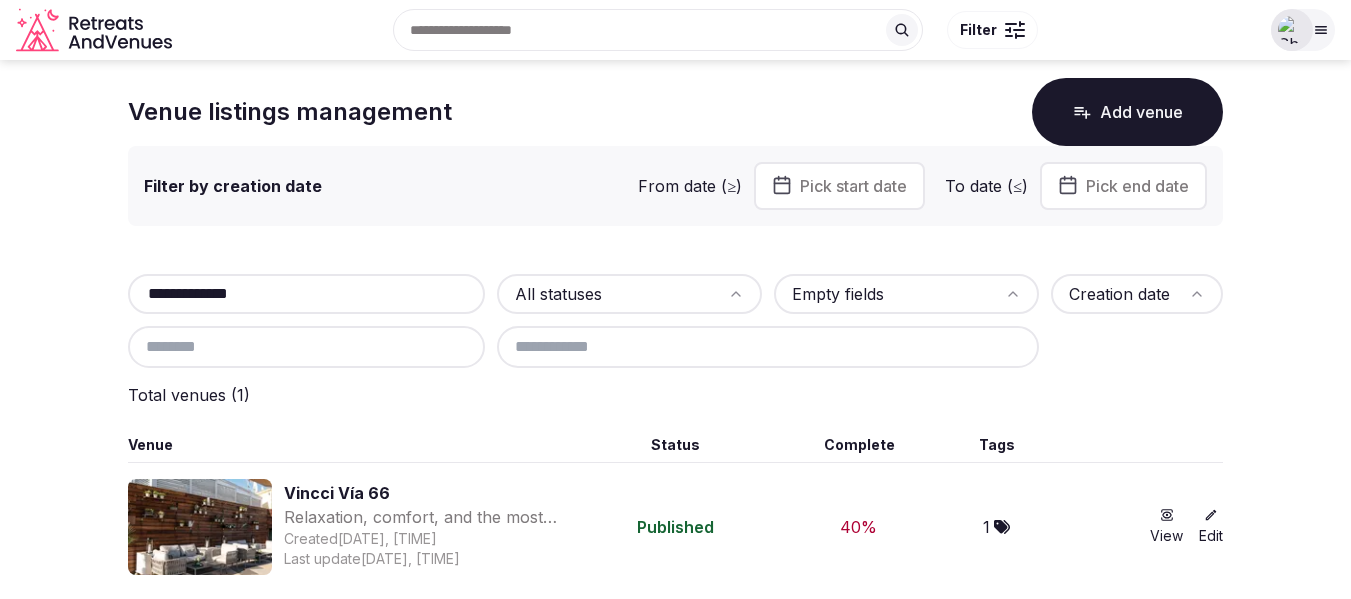 type on "**********" 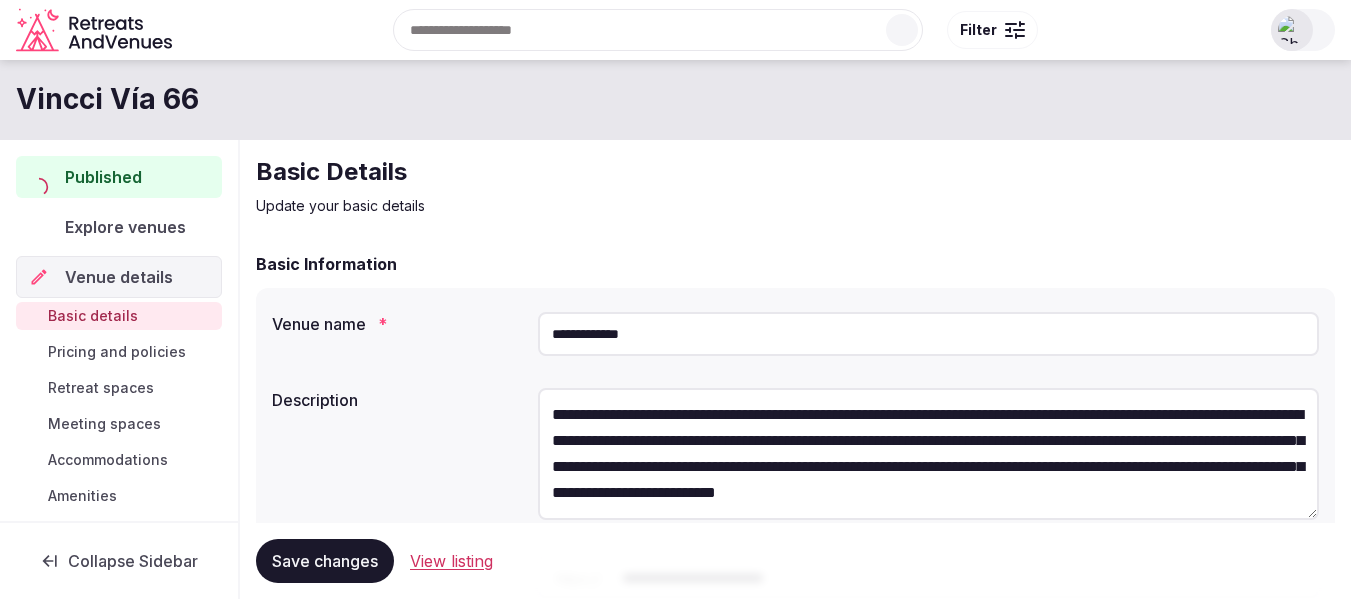 scroll, scrollTop: 0, scrollLeft: 0, axis: both 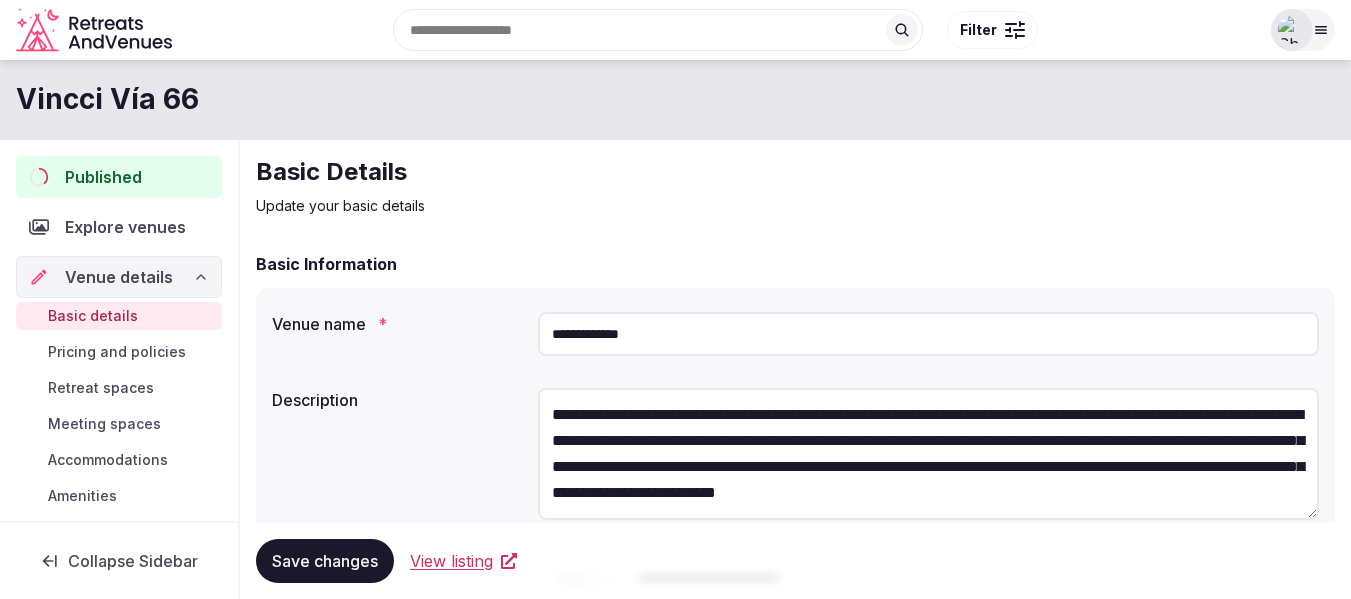 click on "View listing" at bounding box center [451, 561] 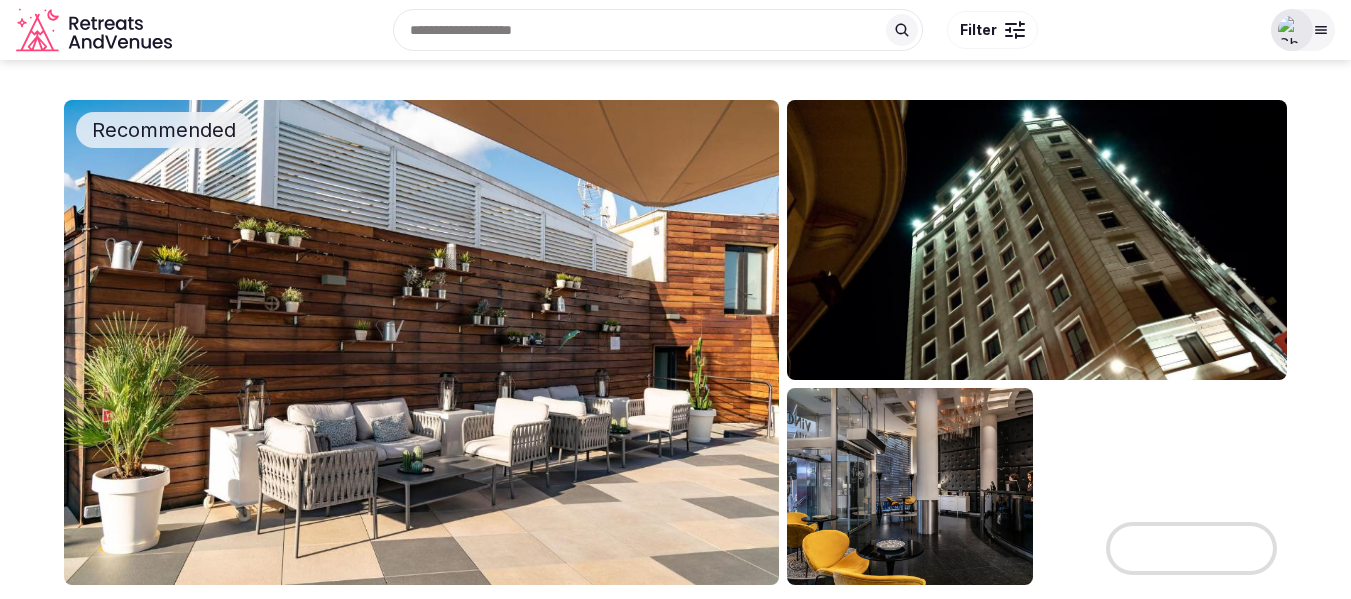 scroll, scrollTop: 200, scrollLeft: 0, axis: vertical 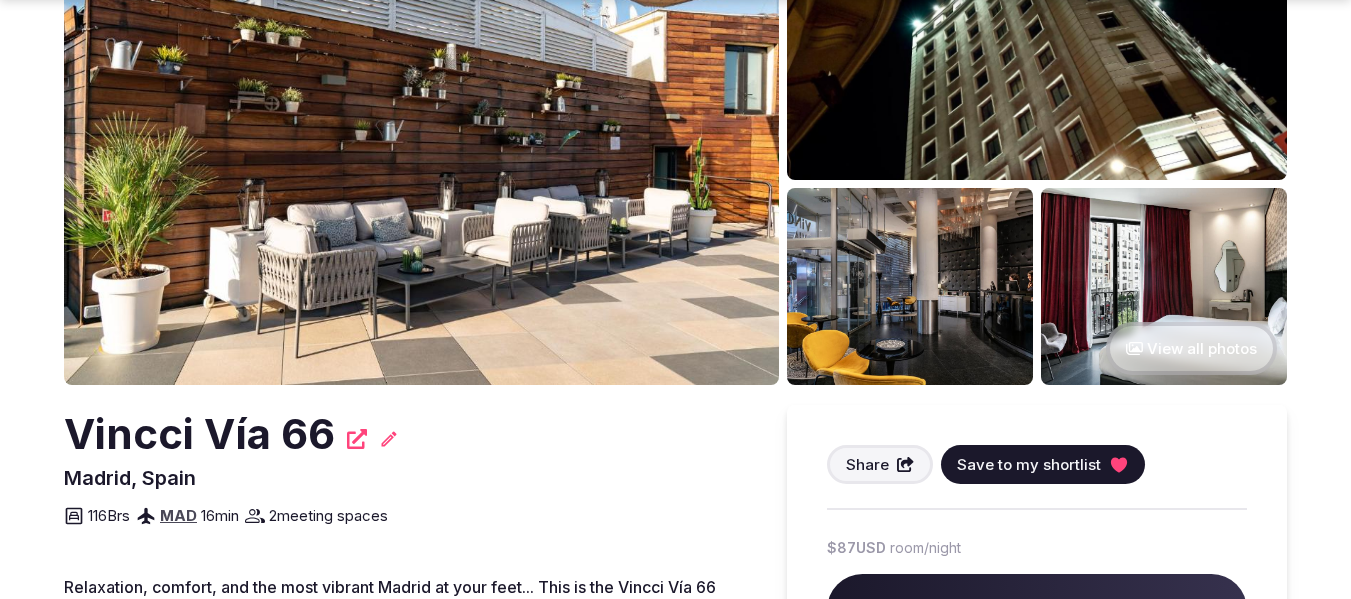 click on "Save to my shortlist" at bounding box center (1029, 464) 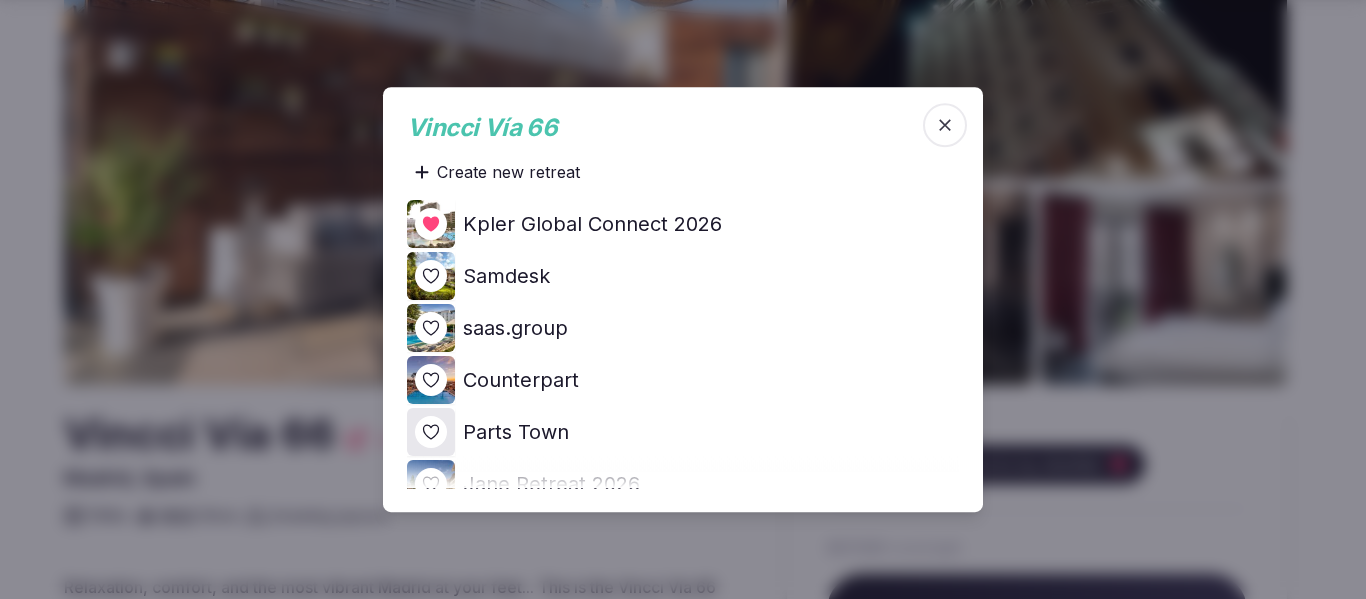 click at bounding box center (683, 299) 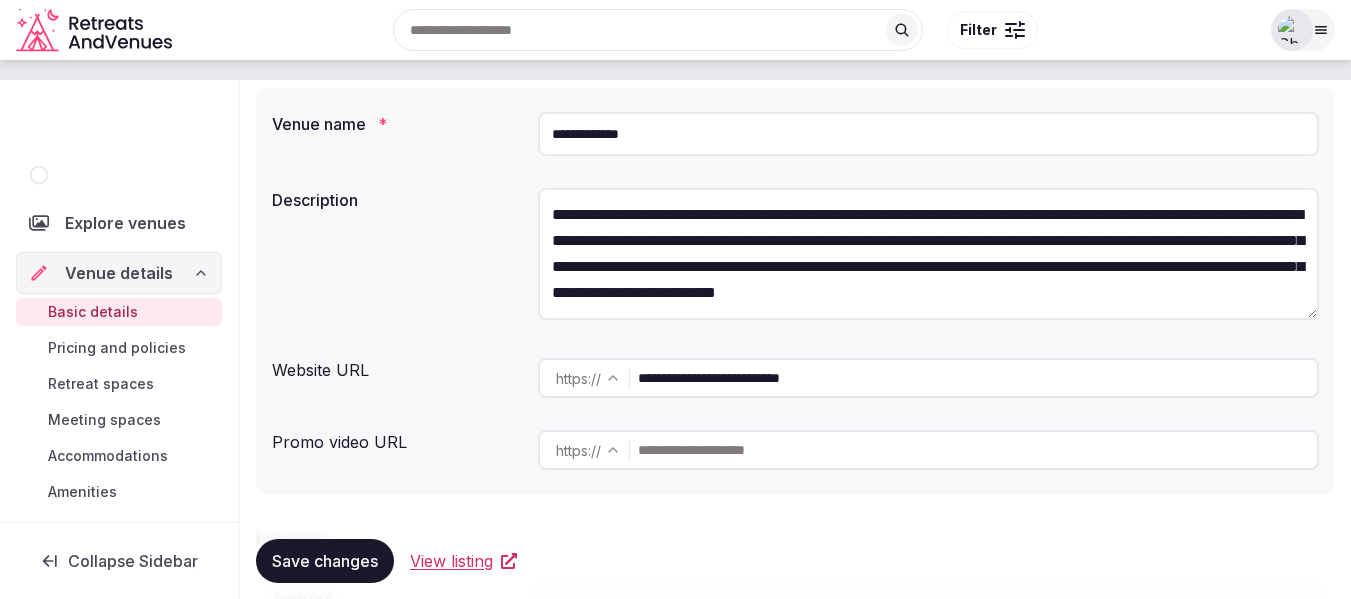 scroll, scrollTop: 0, scrollLeft: 0, axis: both 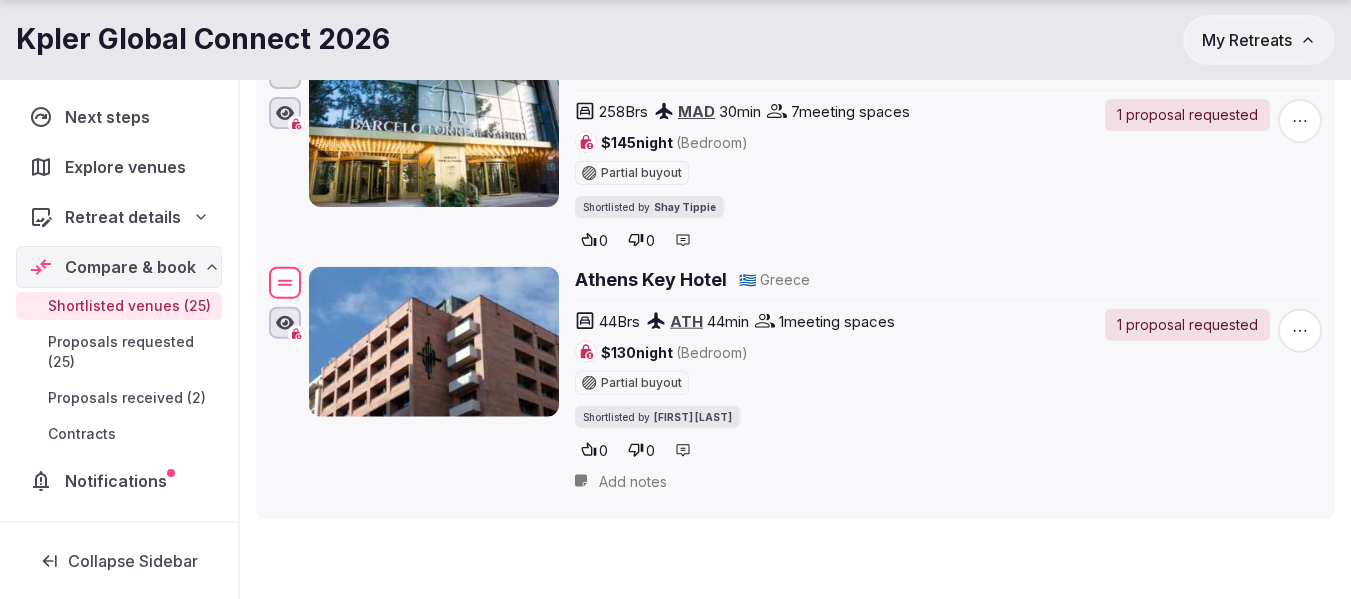 drag, startPoint x: 288, startPoint y: 119, endPoint x: 340, endPoint y: 284, distance: 173 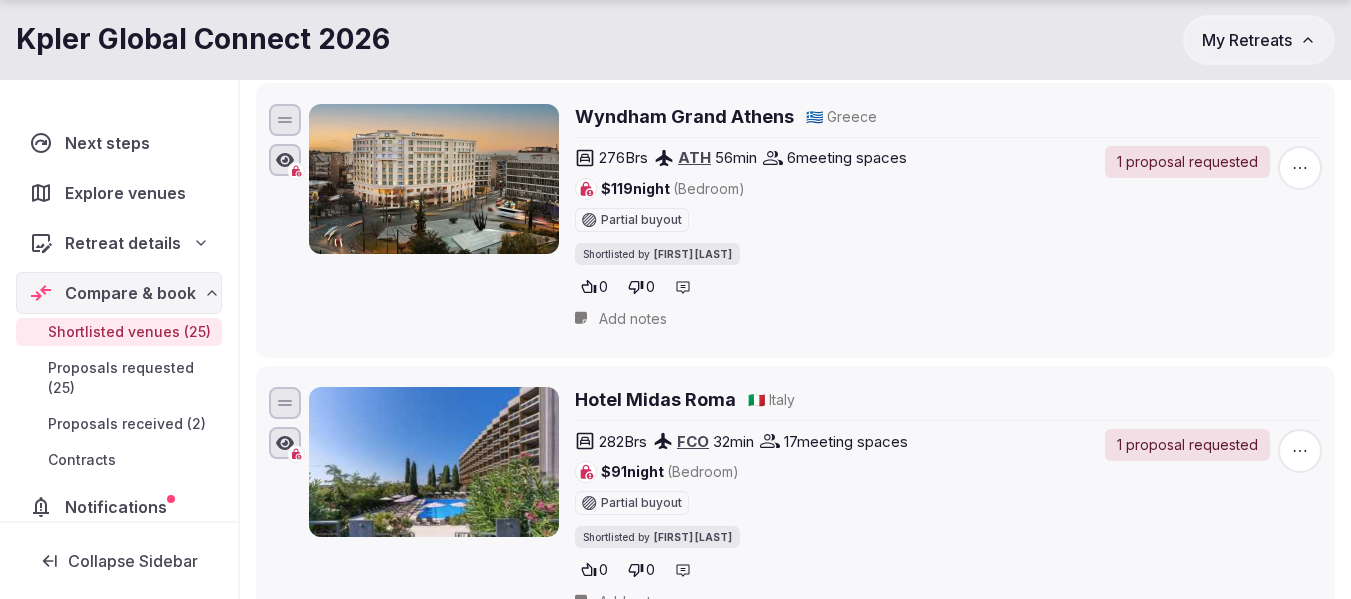 scroll, scrollTop: 300, scrollLeft: 0, axis: vertical 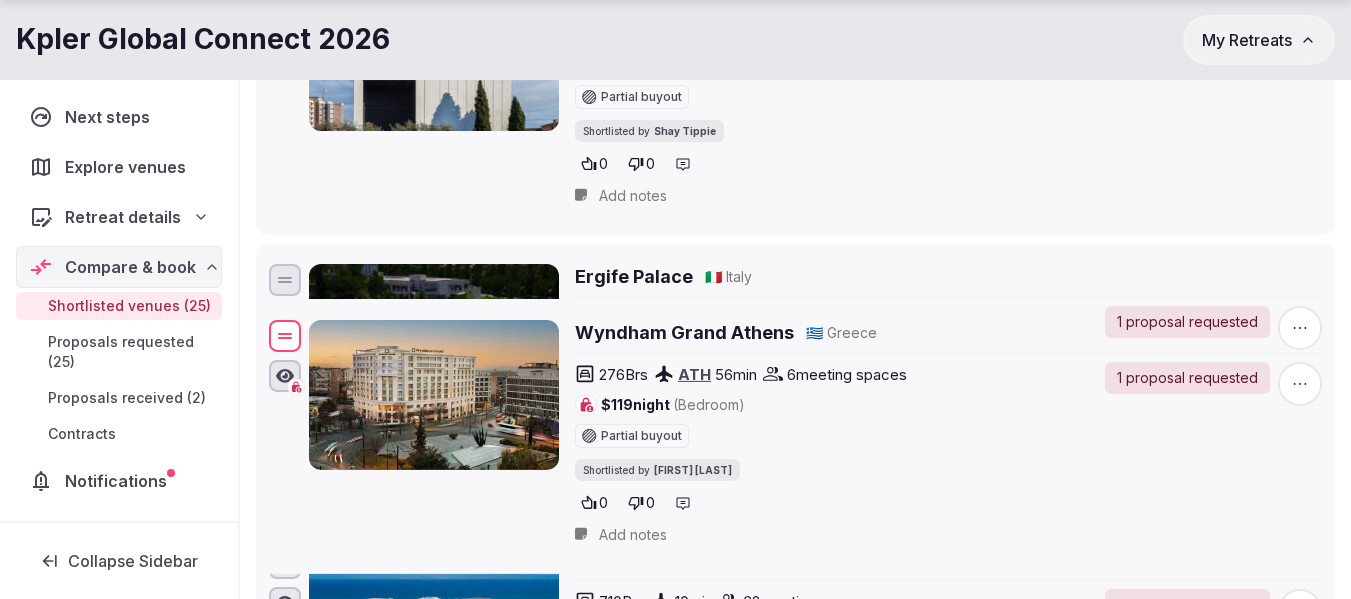 drag, startPoint x: 283, startPoint y: 217, endPoint x: 303, endPoint y: 335, distance: 119.682915 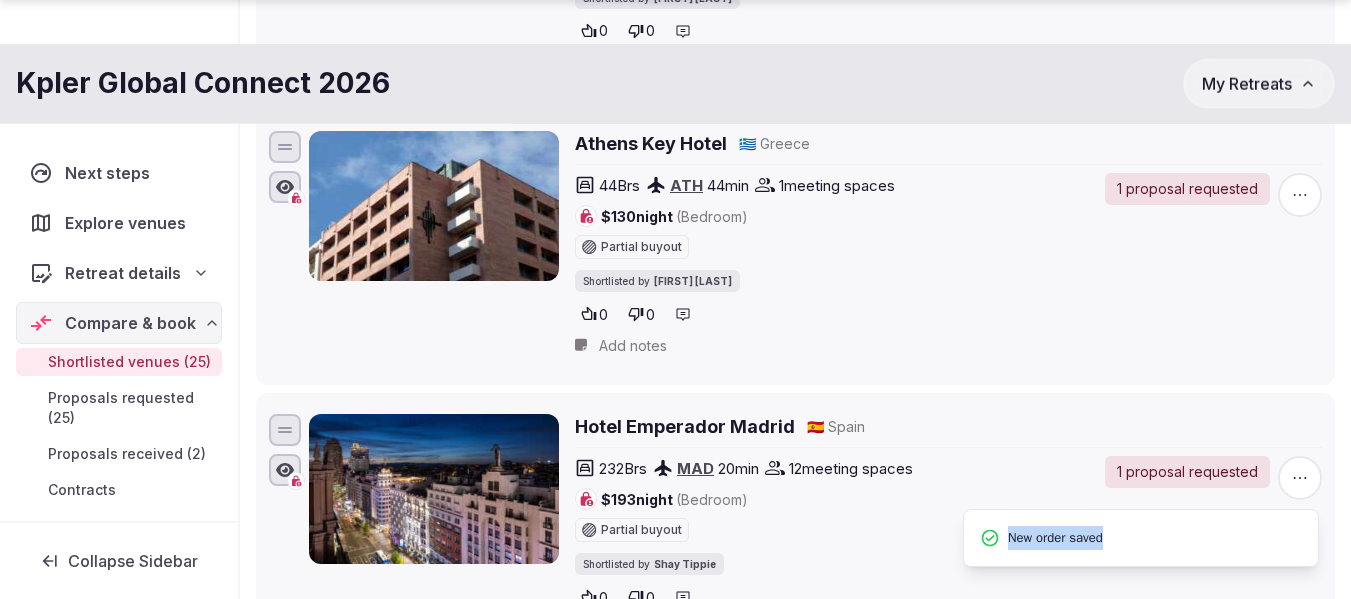 scroll, scrollTop: 2675, scrollLeft: 0, axis: vertical 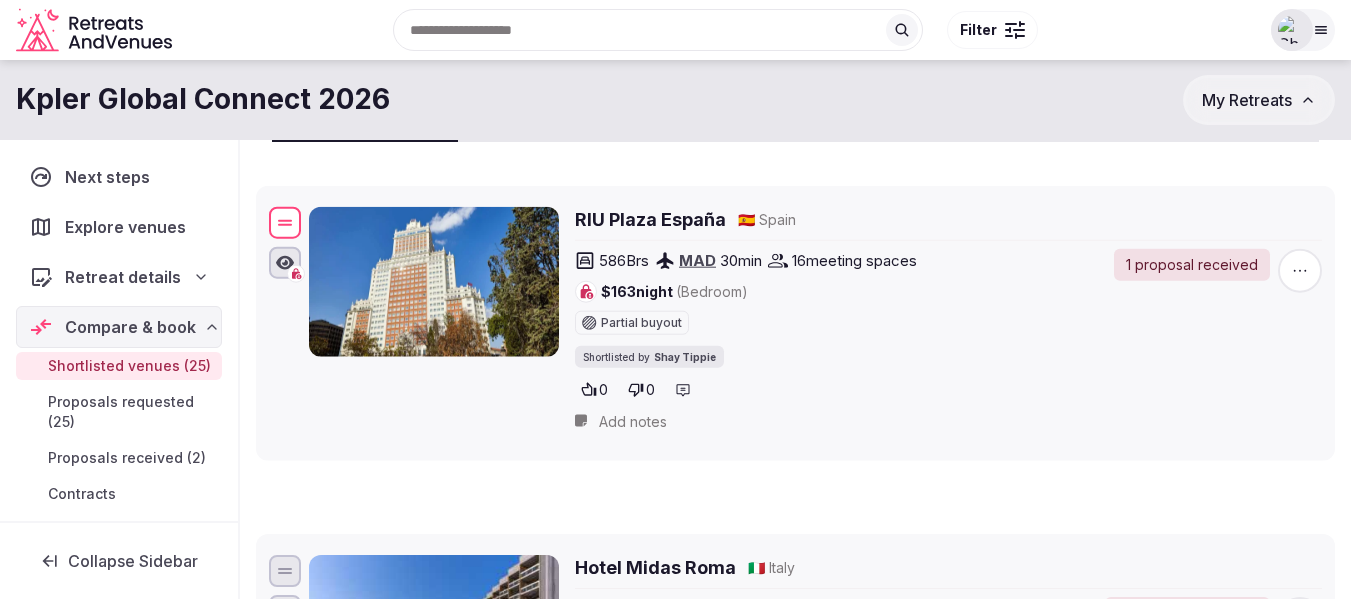 drag, startPoint x: 282, startPoint y: 282, endPoint x: 296, endPoint y: 216, distance: 67.46851 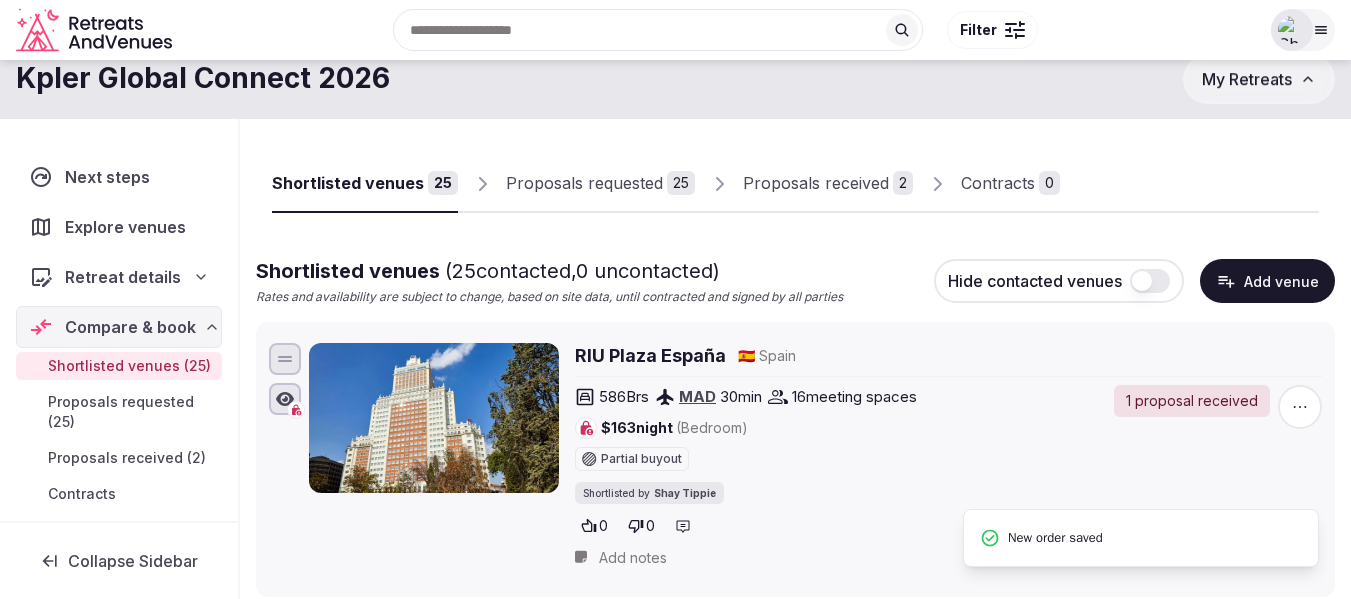 scroll, scrollTop: 0, scrollLeft: 0, axis: both 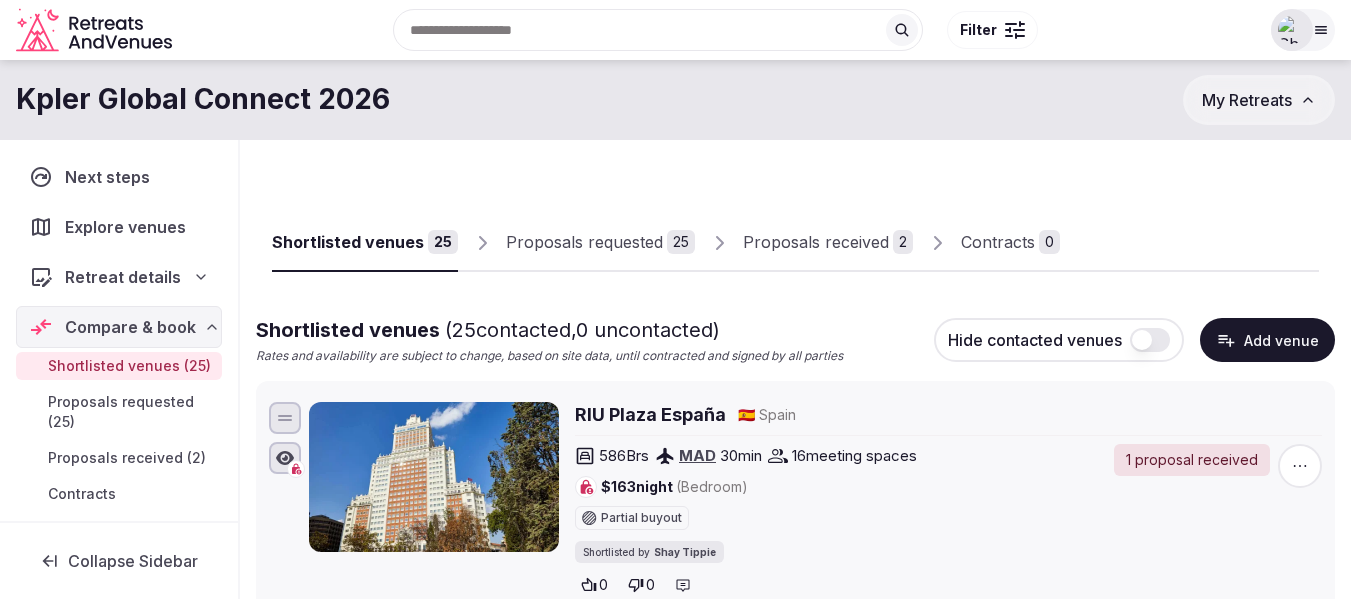 click on "Proposals requested" at bounding box center [584, 242] 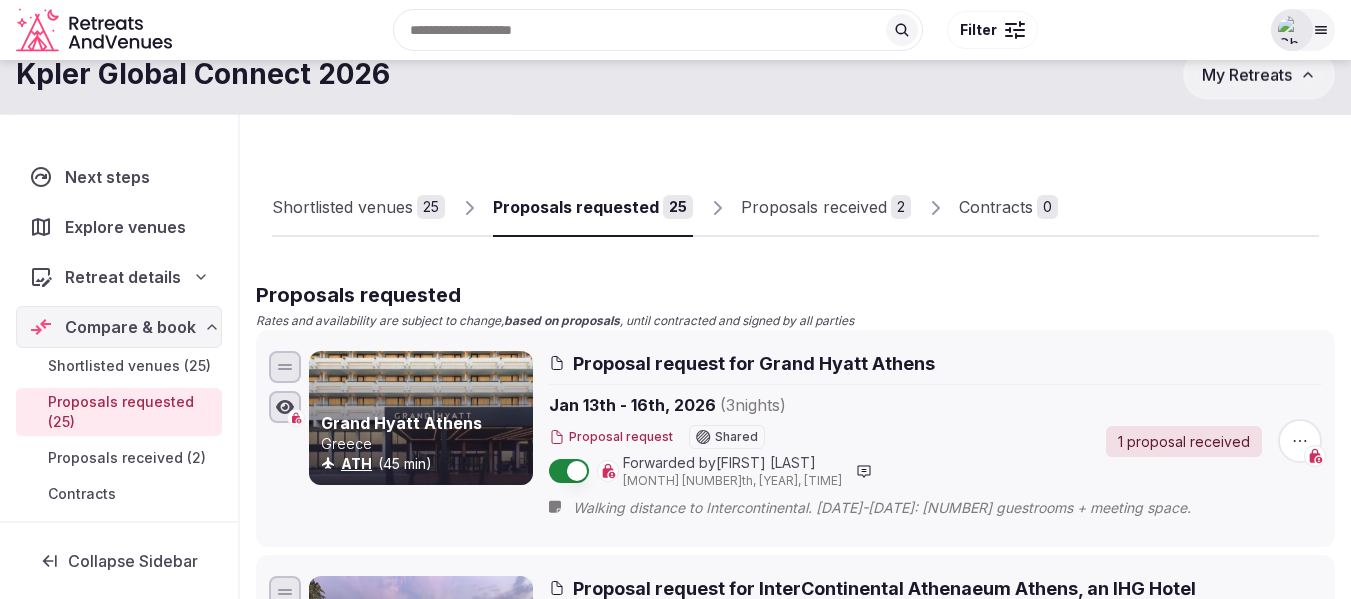 scroll, scrollTop: 0, scrollLeft: 0, axis: both 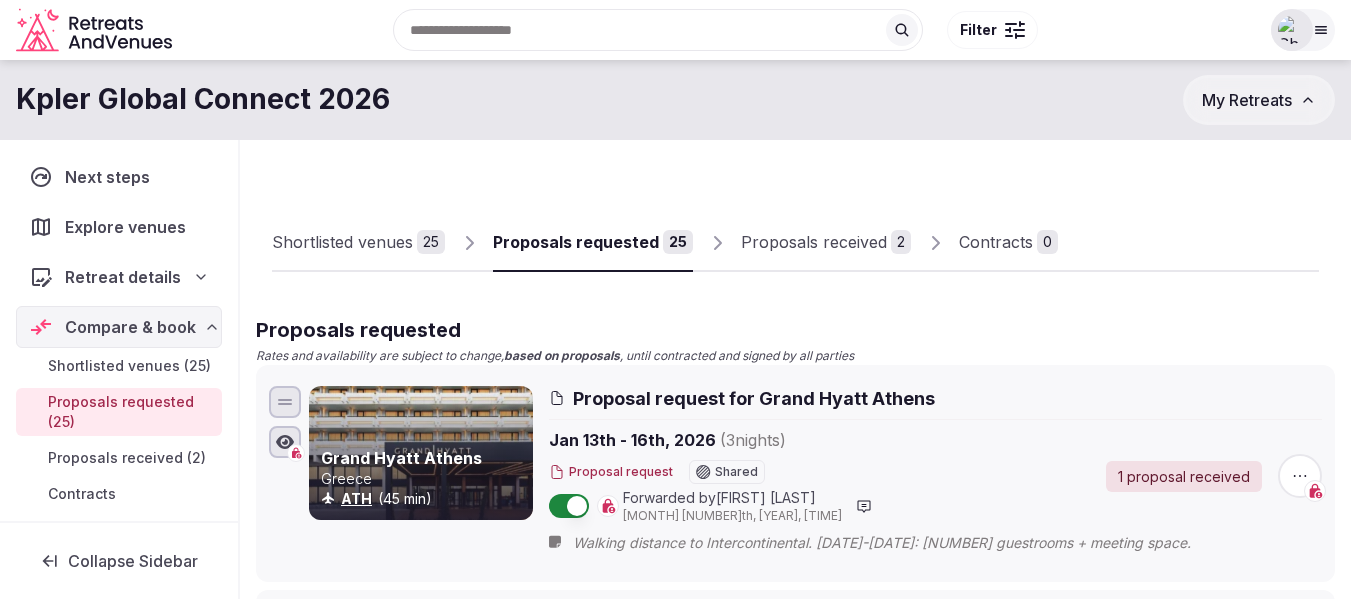 click on "Proposals received" at bounding box center (814, 242) 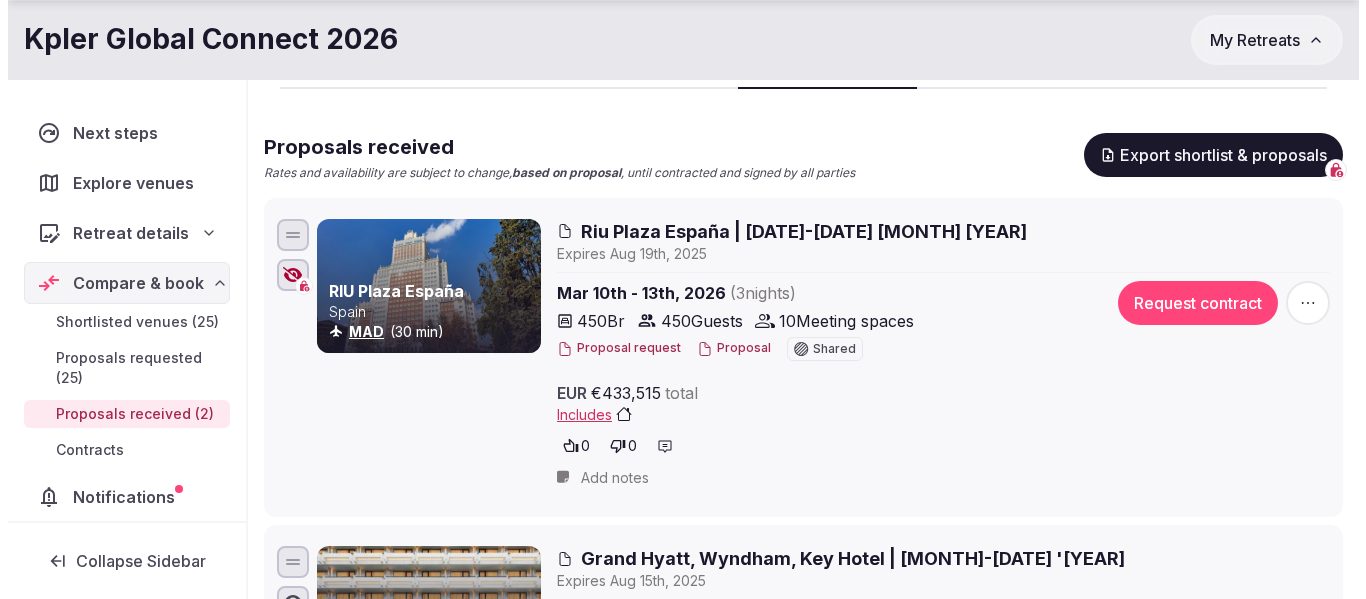scroll, scrollTop: 200, scrollLeft: 0, axis: vertical 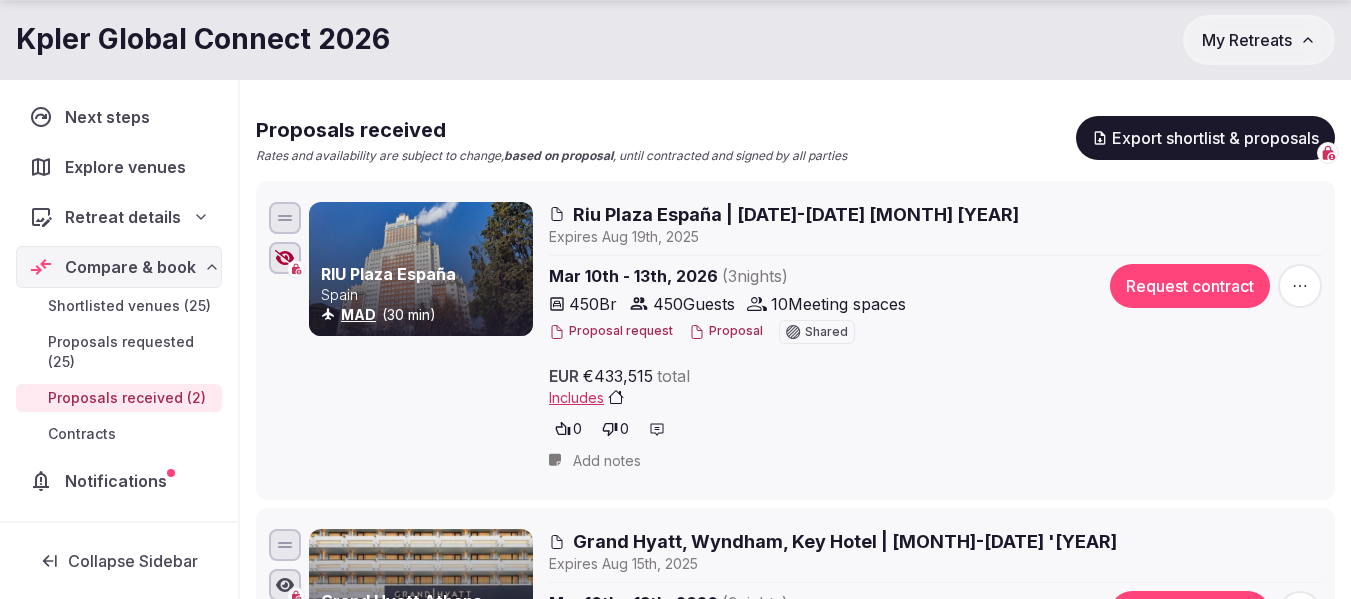click on "Proposal" at bounding box center [726, 331] 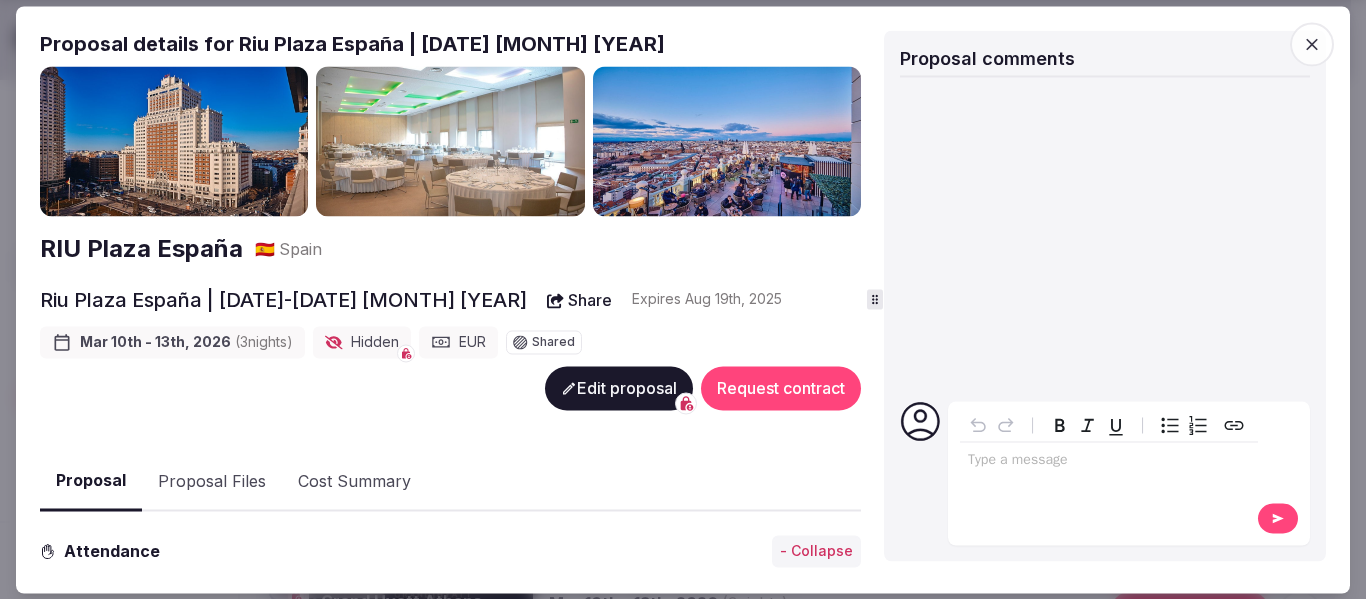 click on "Proposal Files" at bounding box center (212, 482) 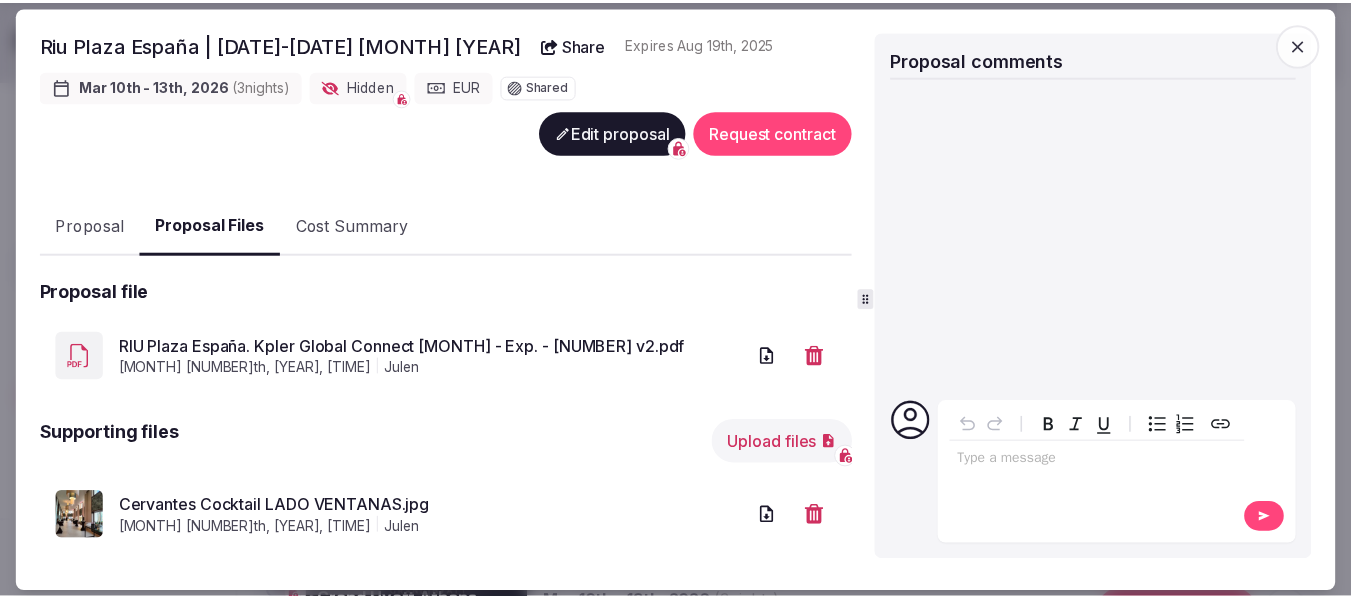 scroll, scrollTop: 300, scrollLeft: 0, axis: vertical 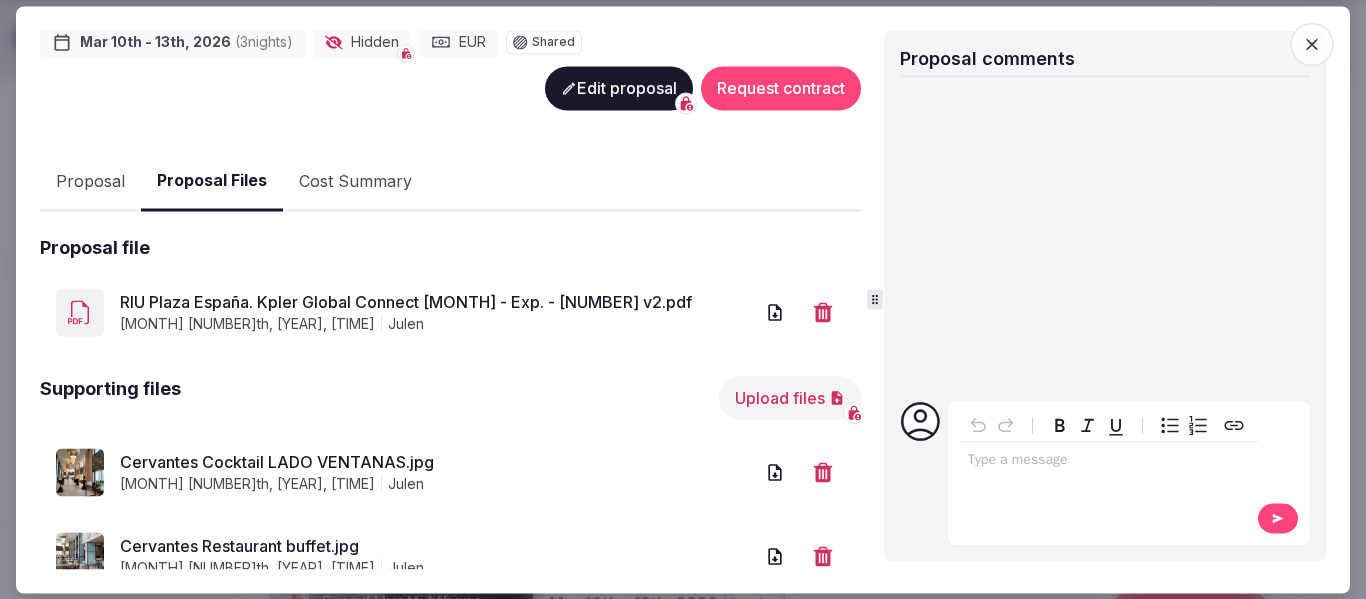 click on "RIU Plaza España. Kpler Global Connect March - Exp. - 423543 v2.pdf" at bounding box center [436, 303] 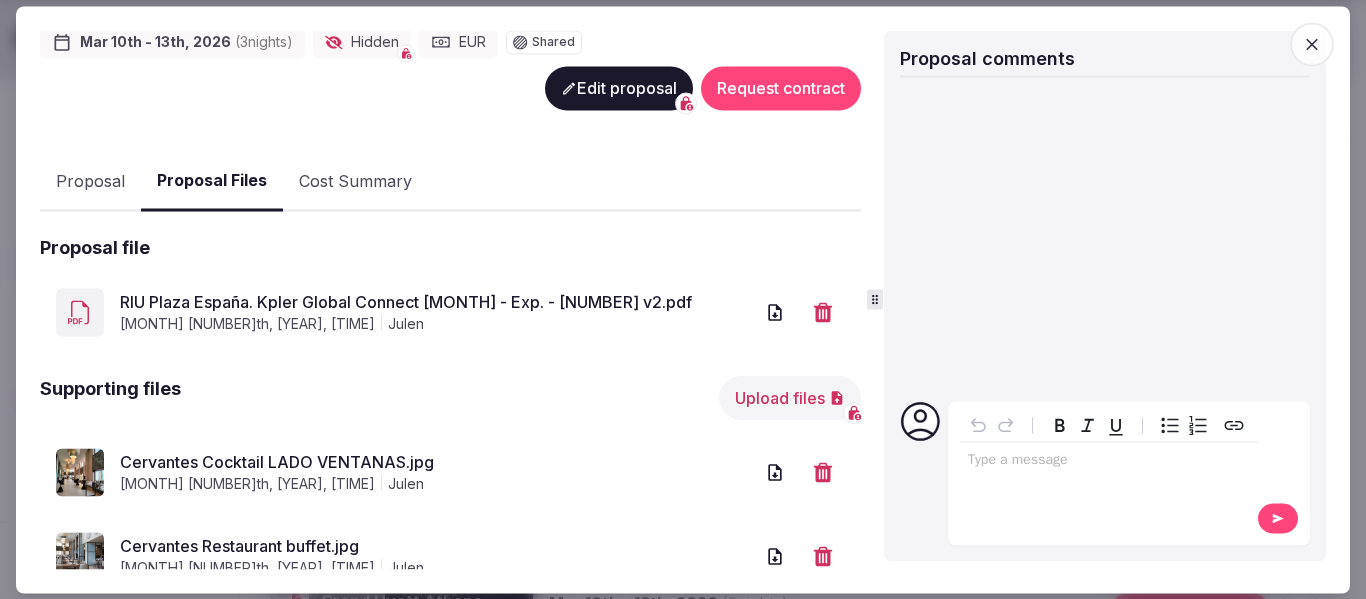 click at bounding box center (1312, 44) 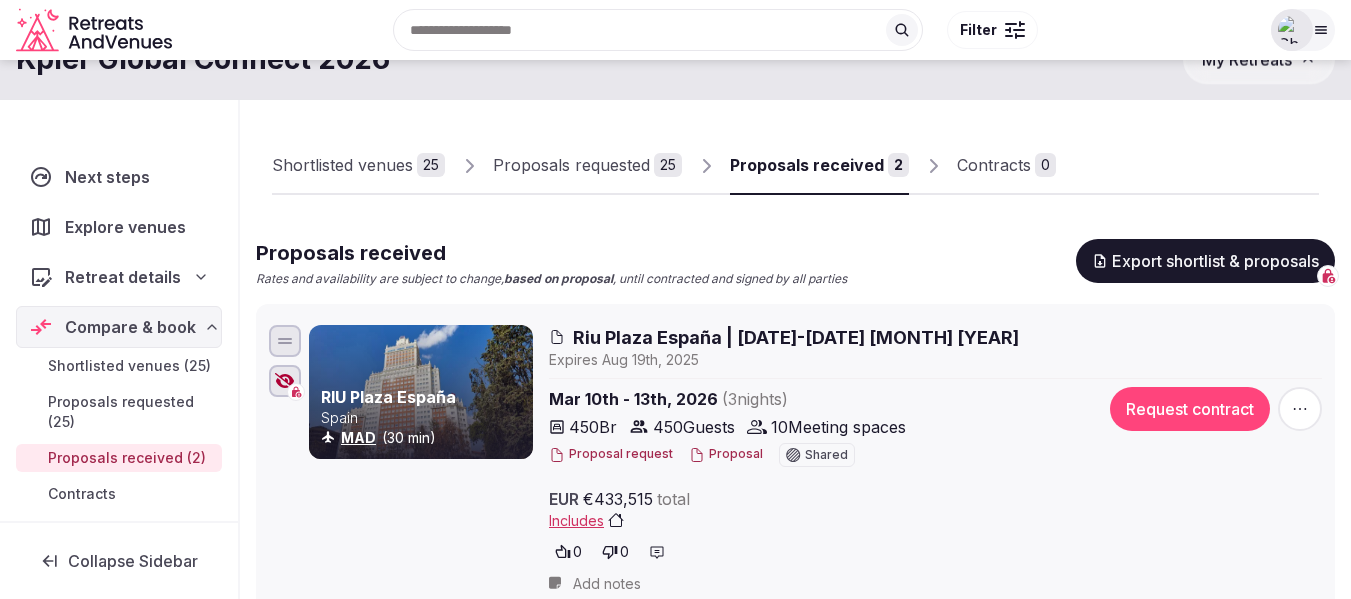 scroll, scrollTop: 0, scrollLeft: 0, axis: both 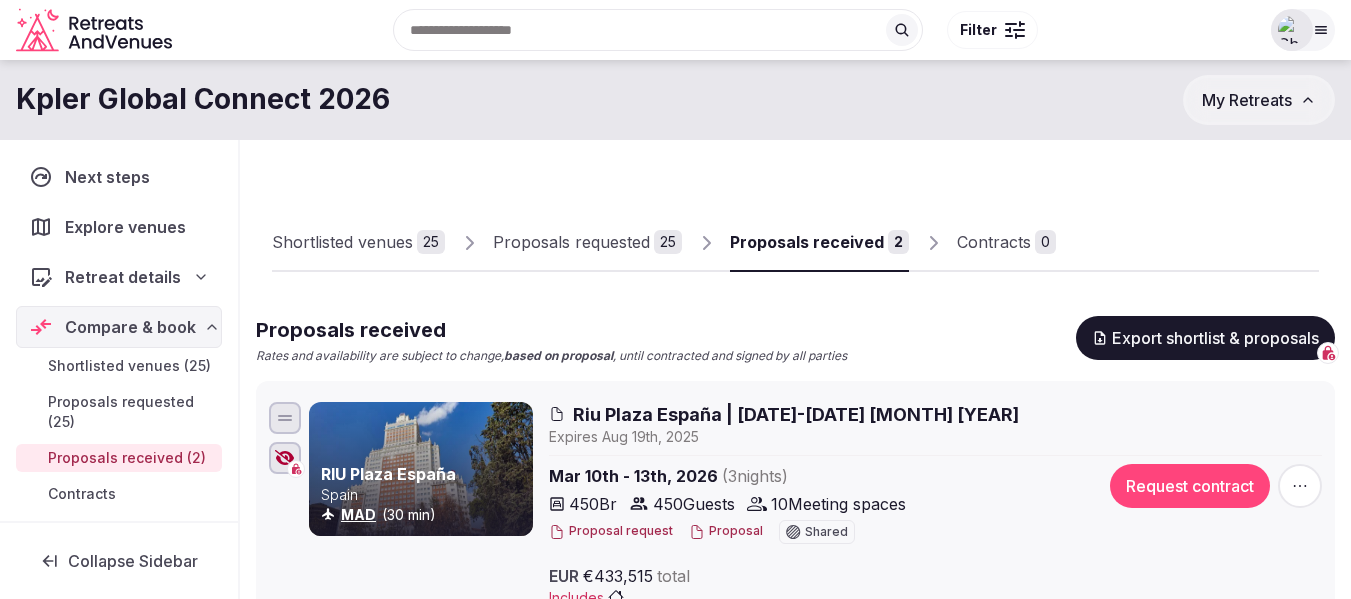 click on "Shortlisted venues" at bounding box center [342, 242] 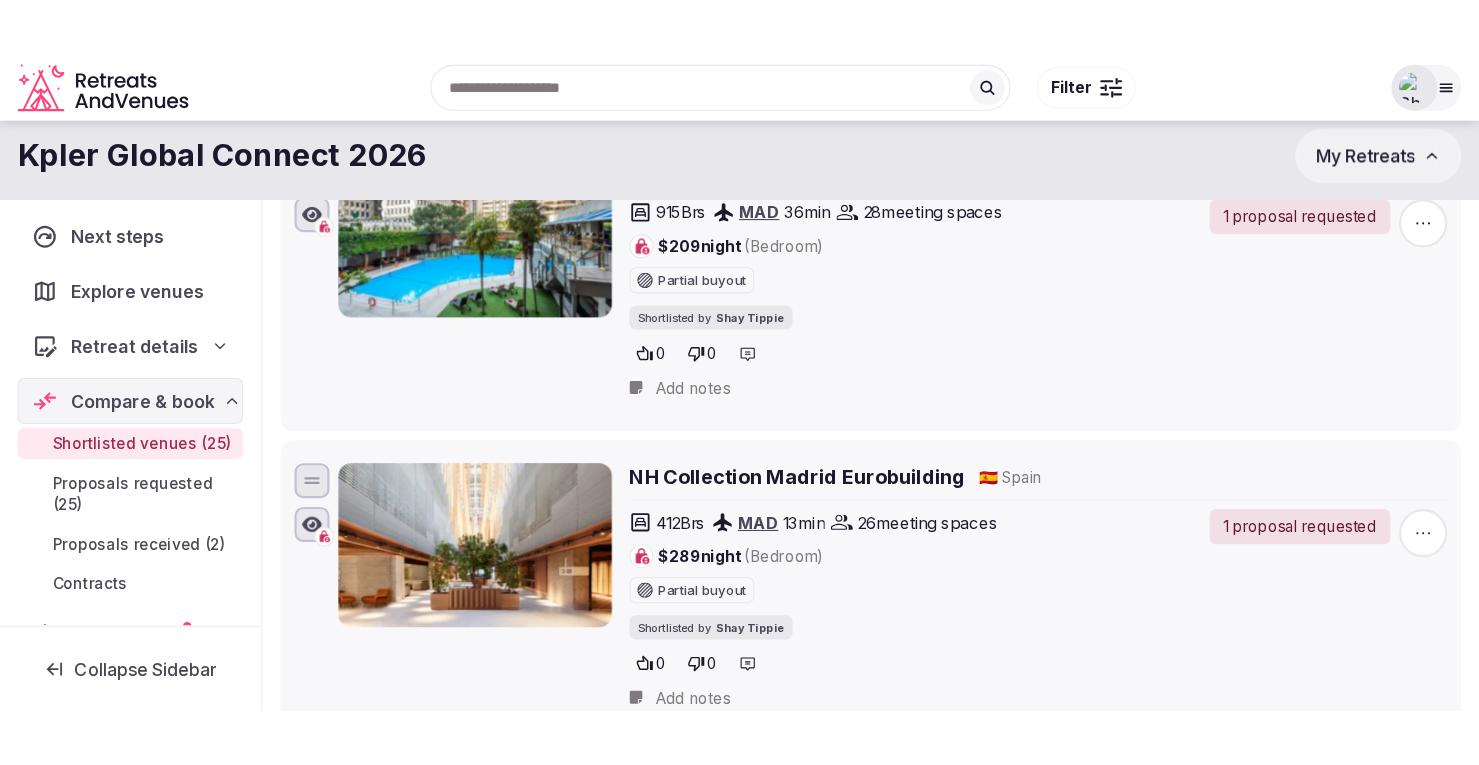 scroll, scrollTop: 1700, scrollLeft: 0, axis: vertical 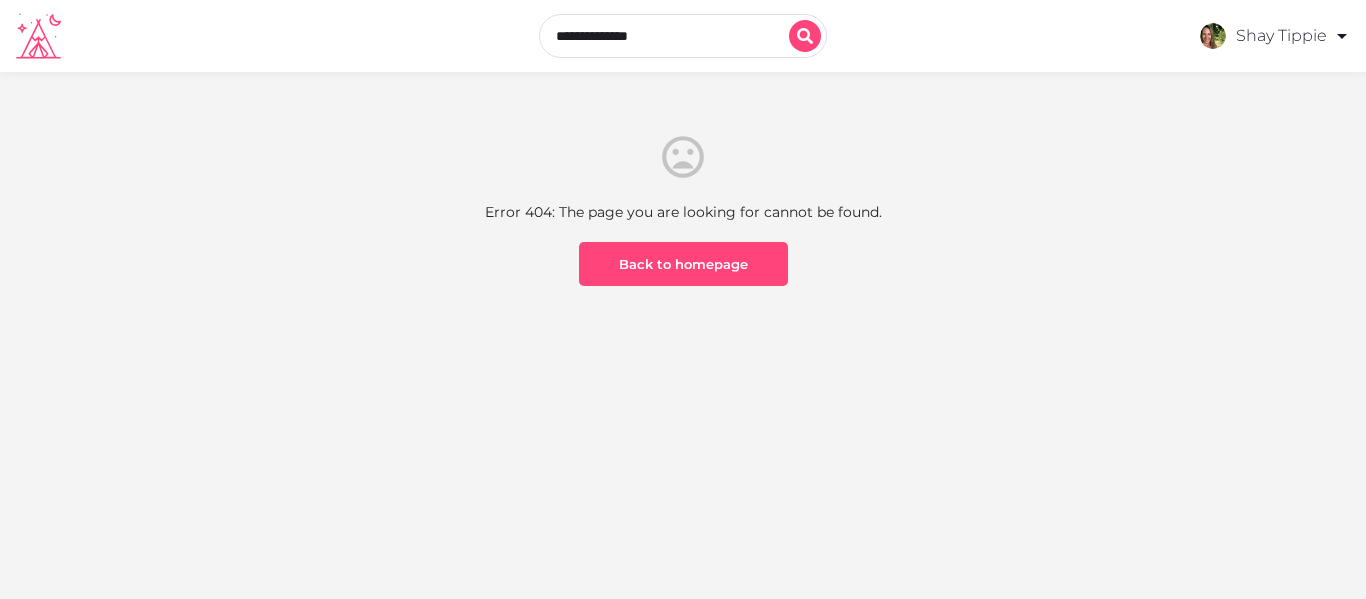 click at bounding box center (683, 36) 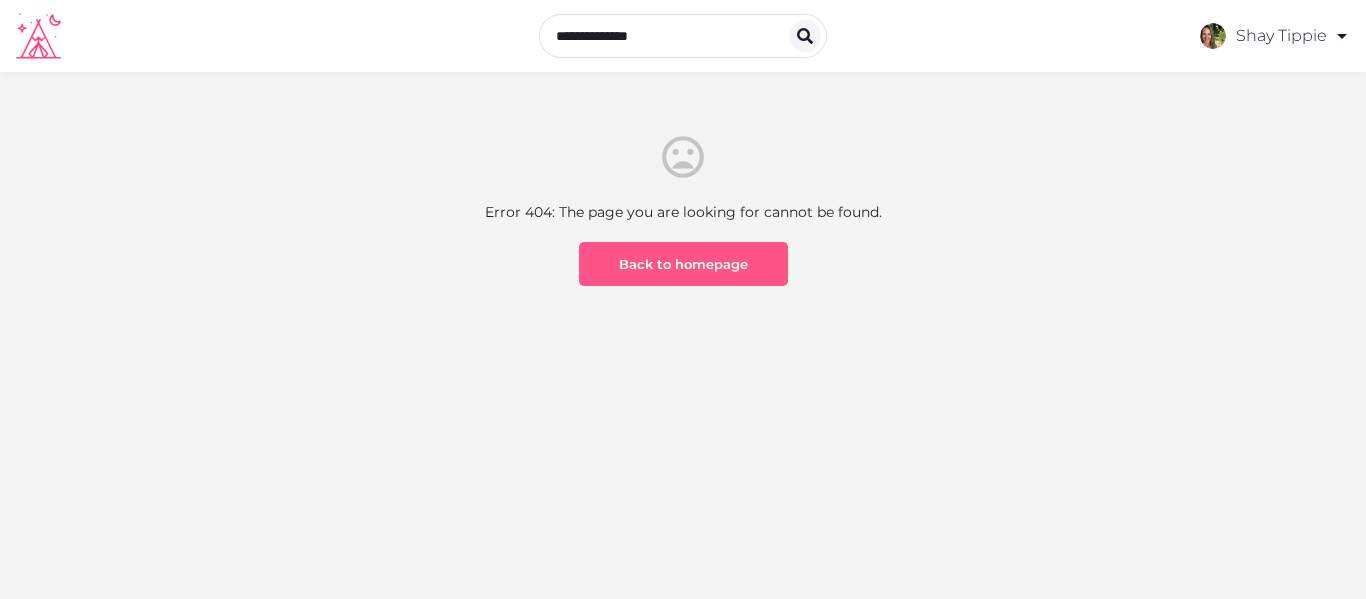 click on "Back to homepage" at bounding box center [683, 264] 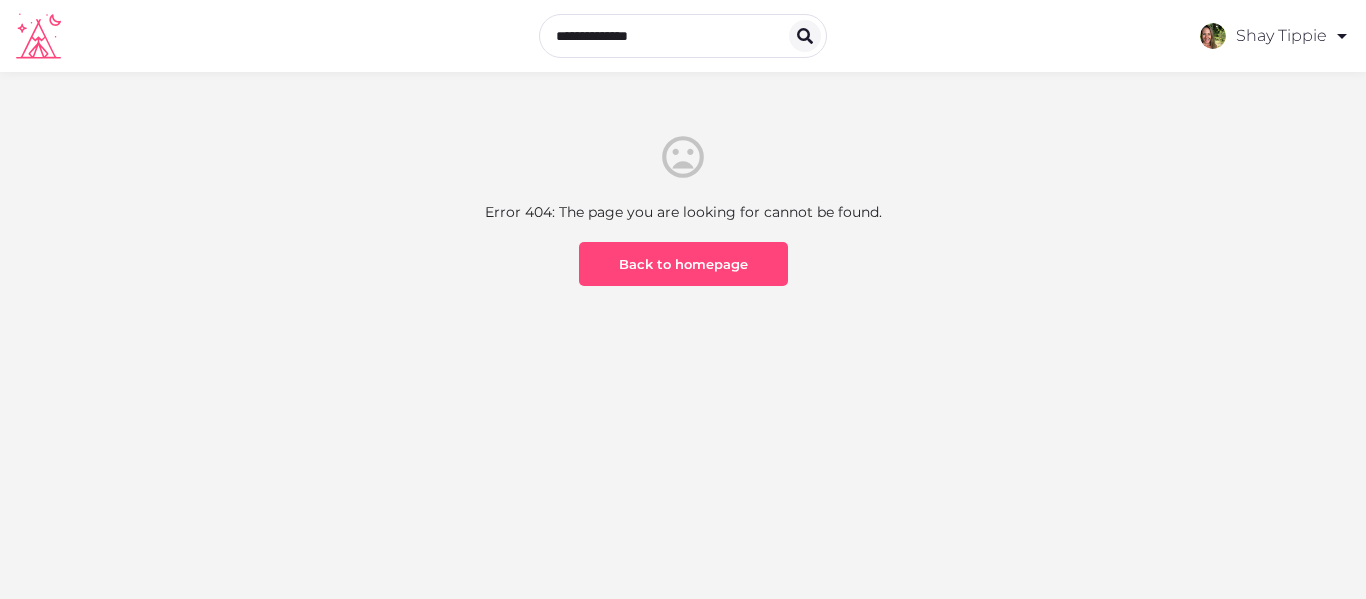 scroll, scrollTop: 0, scrollLeft: 0, axis: both 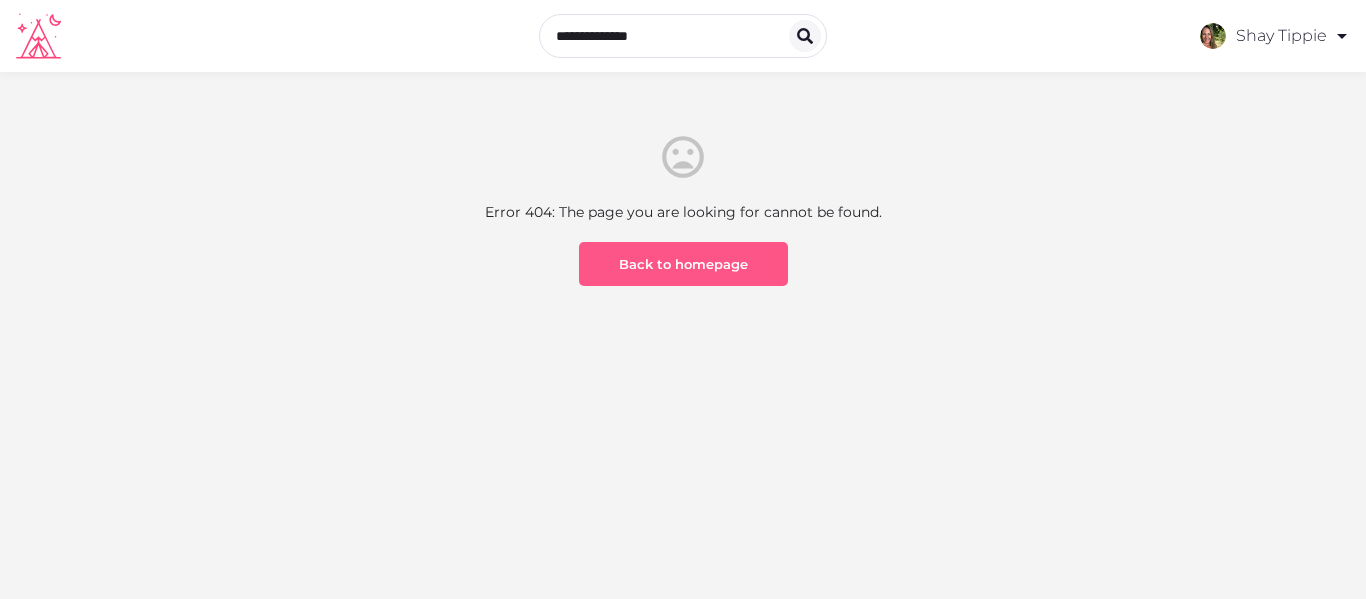 click on "Back to homepage" at bounding box center [683, 264] 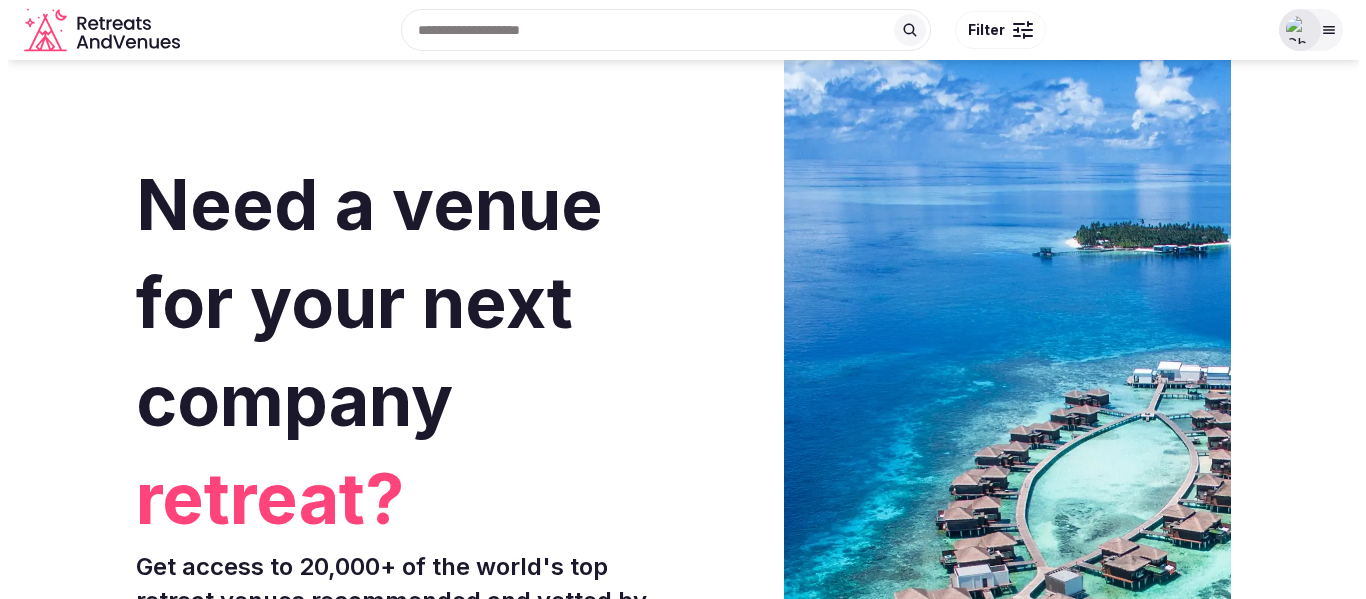 scroll, scrollTop: 0, scrollLeft: 0, axis: both 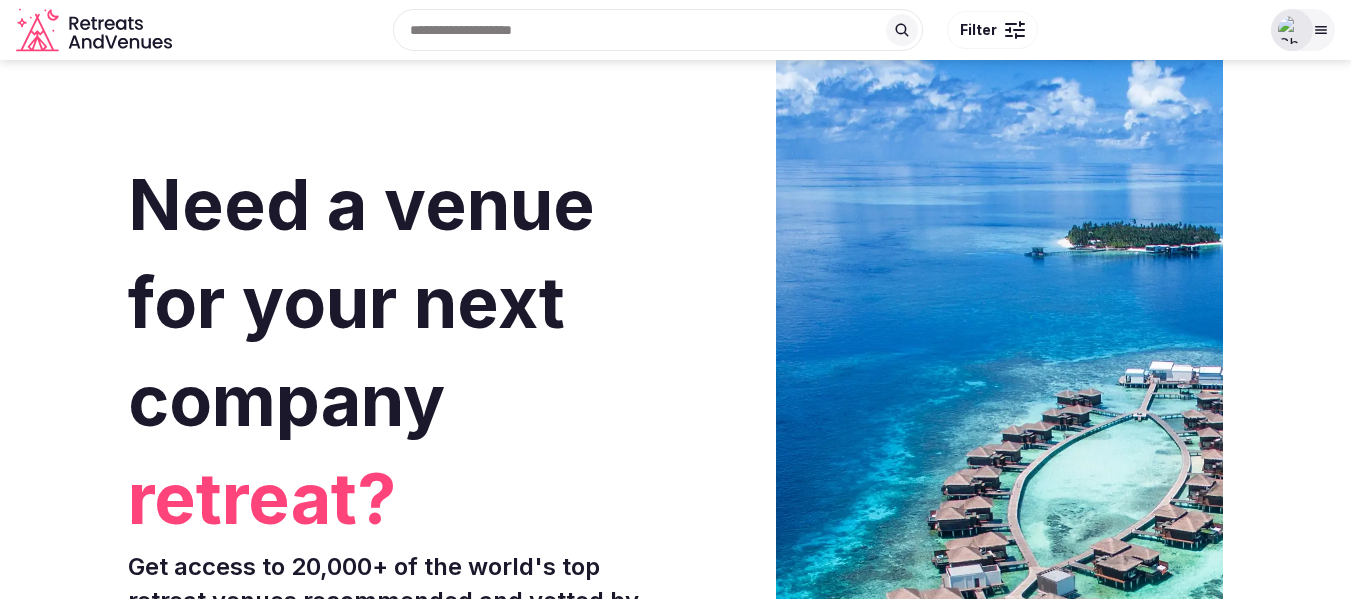 click at bounding box center [1292, 30] 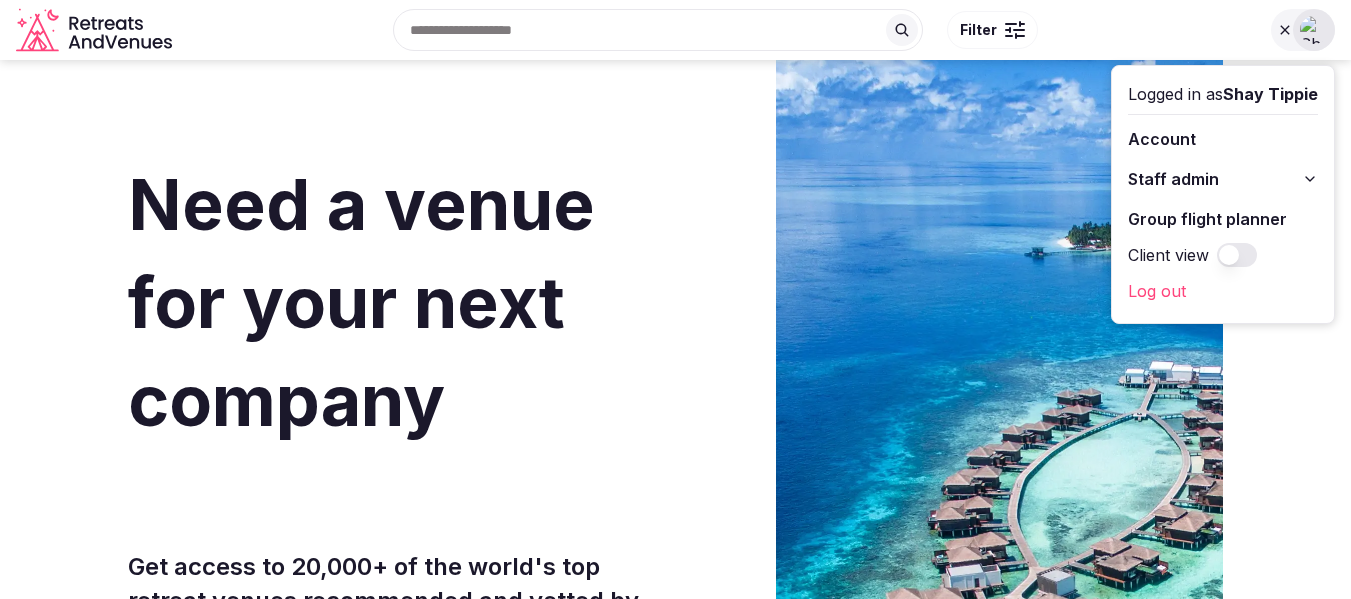 click on "Need a venue for your next company" at bounding box center [361, 302] 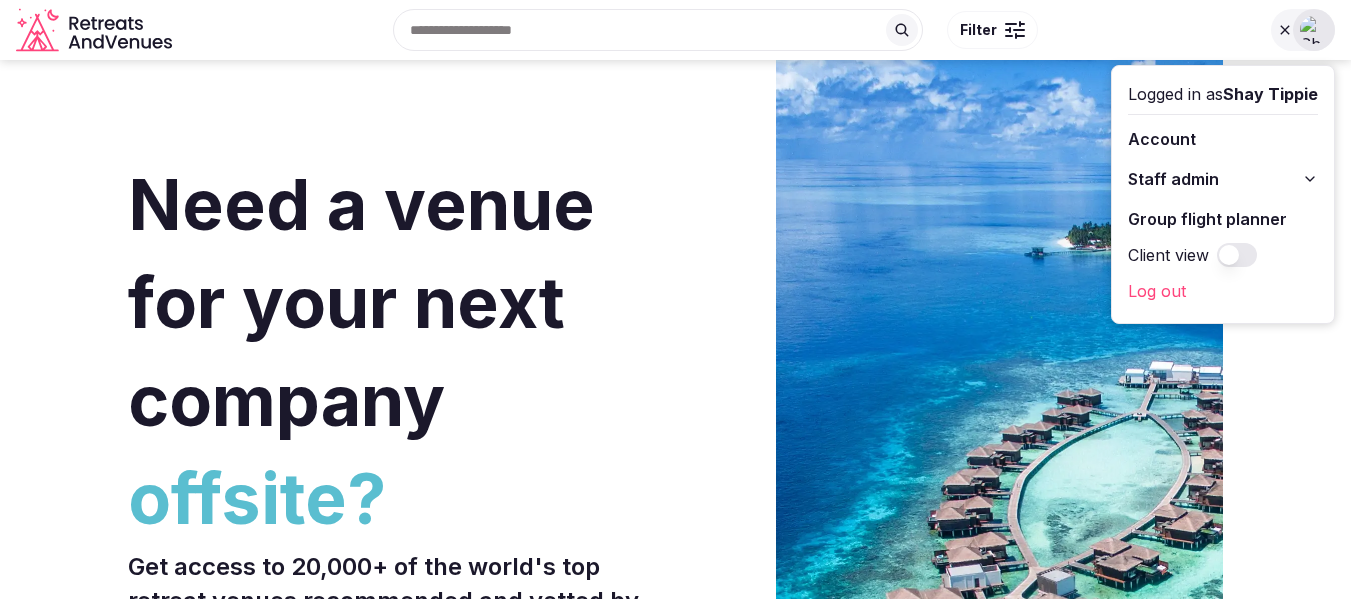 click at bounding box center (1303, 30) 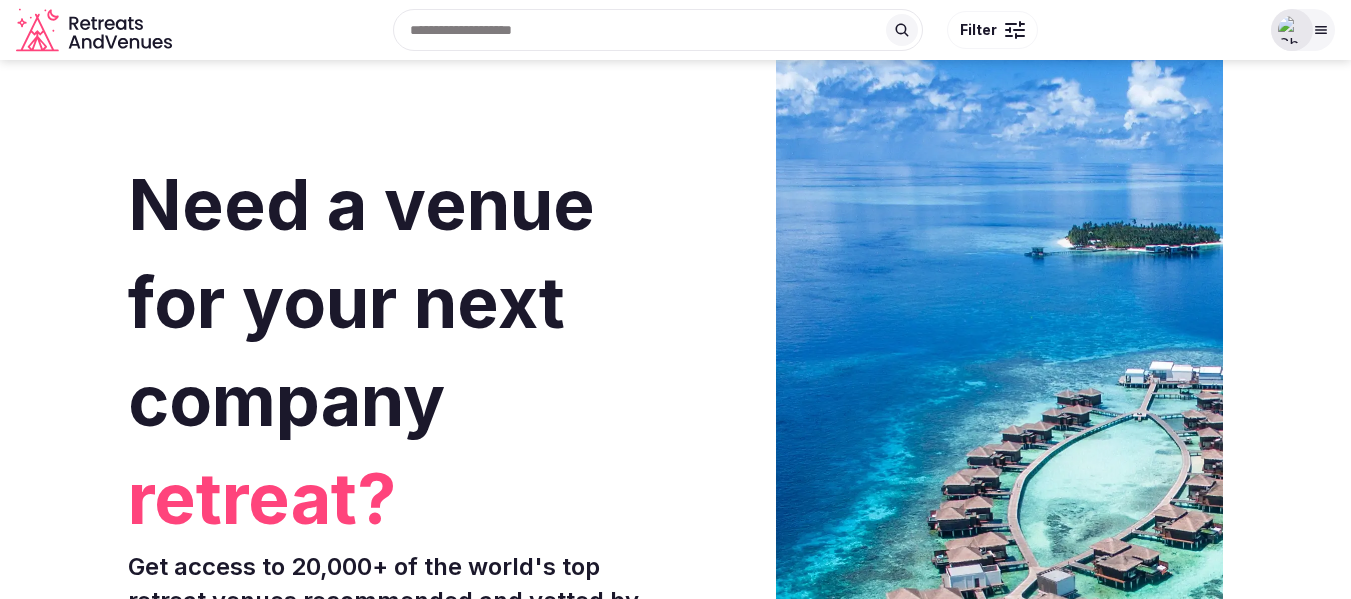 click at bounding box center [658, 30] 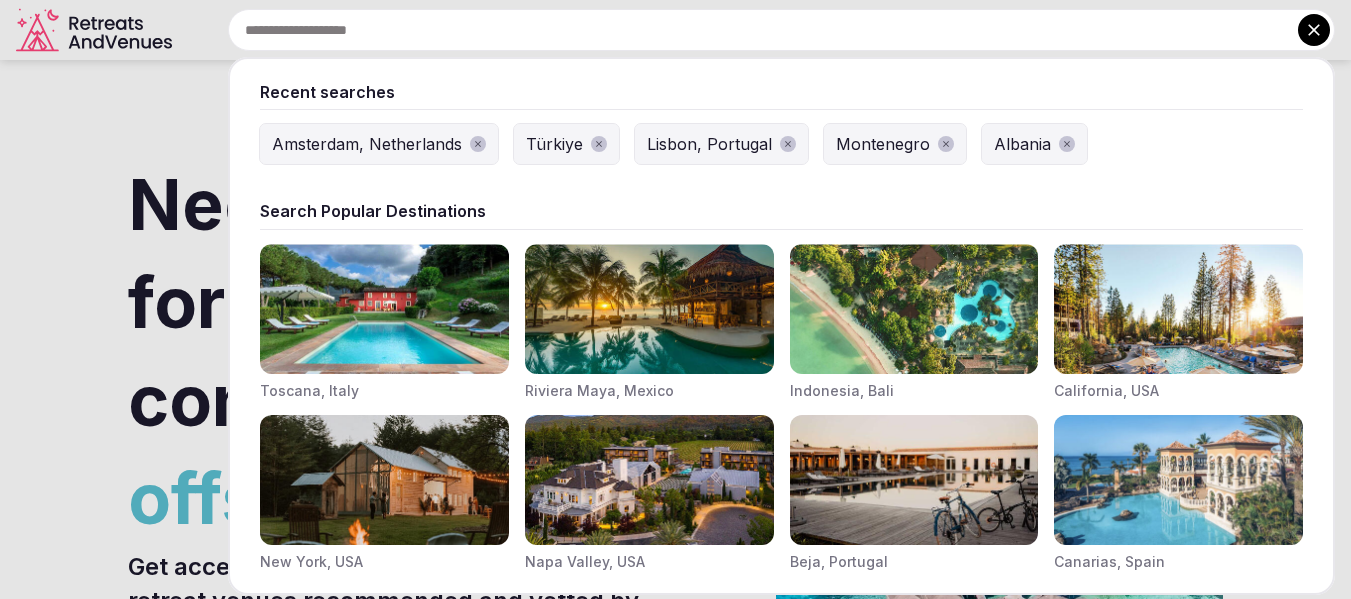 paste on "**********" 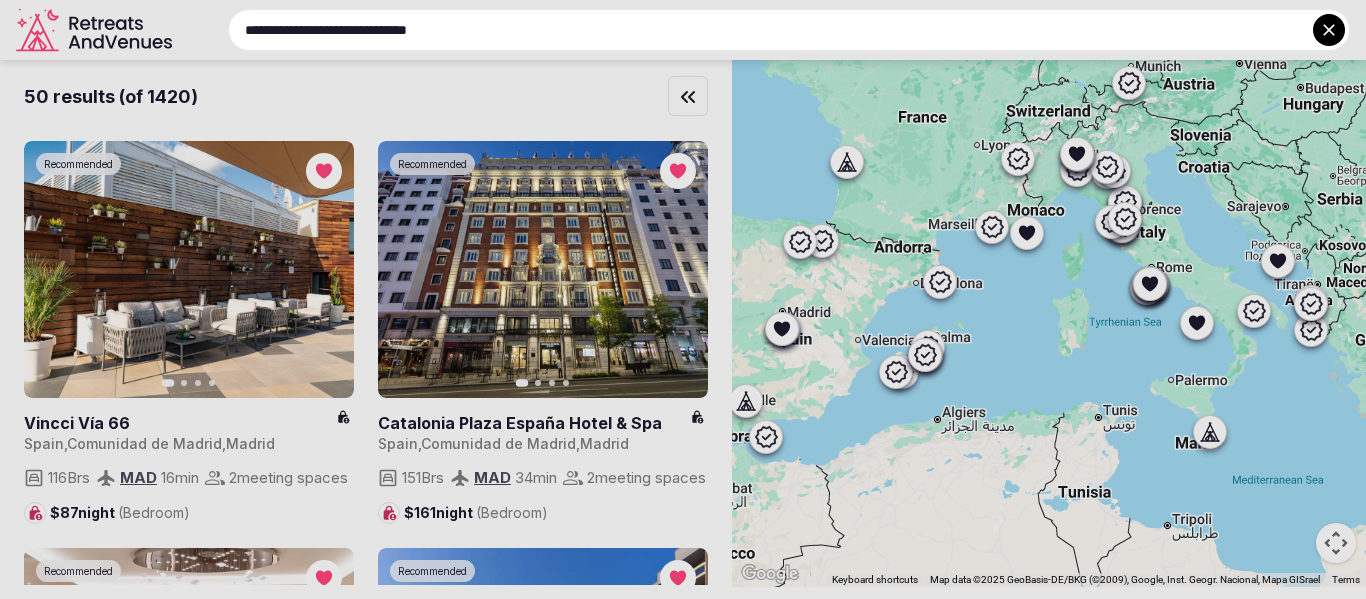 type on "**********" 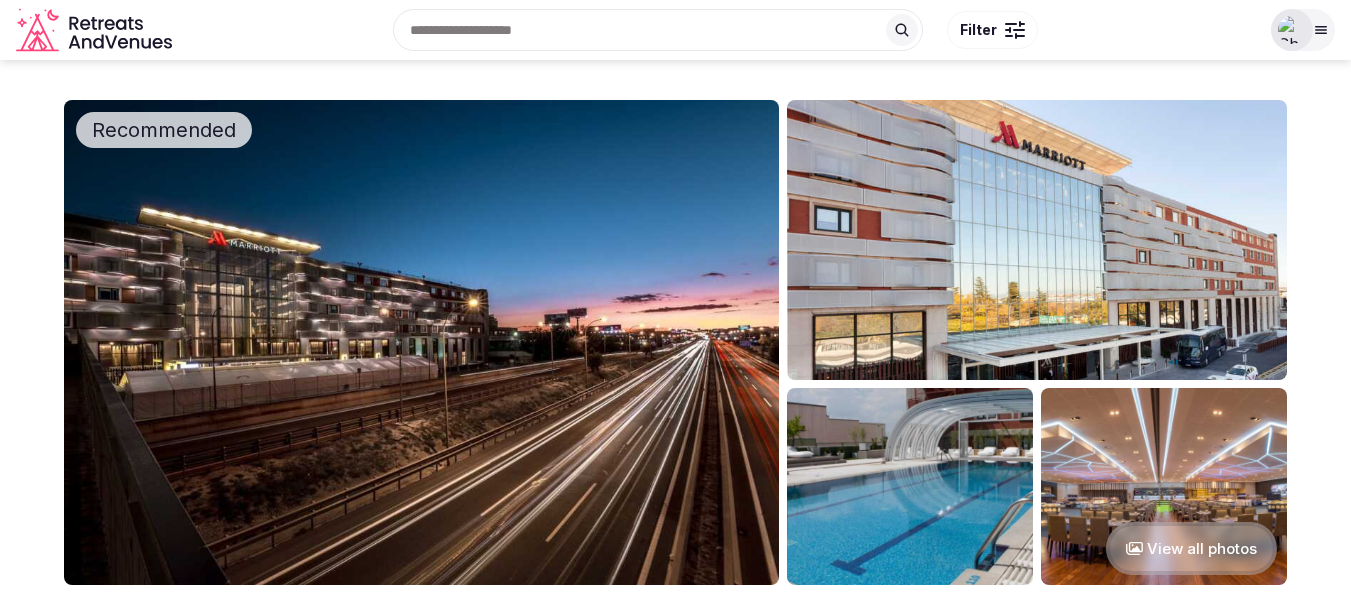 scroll, scrollTop: 0, scrollLeft: 0, axis: both 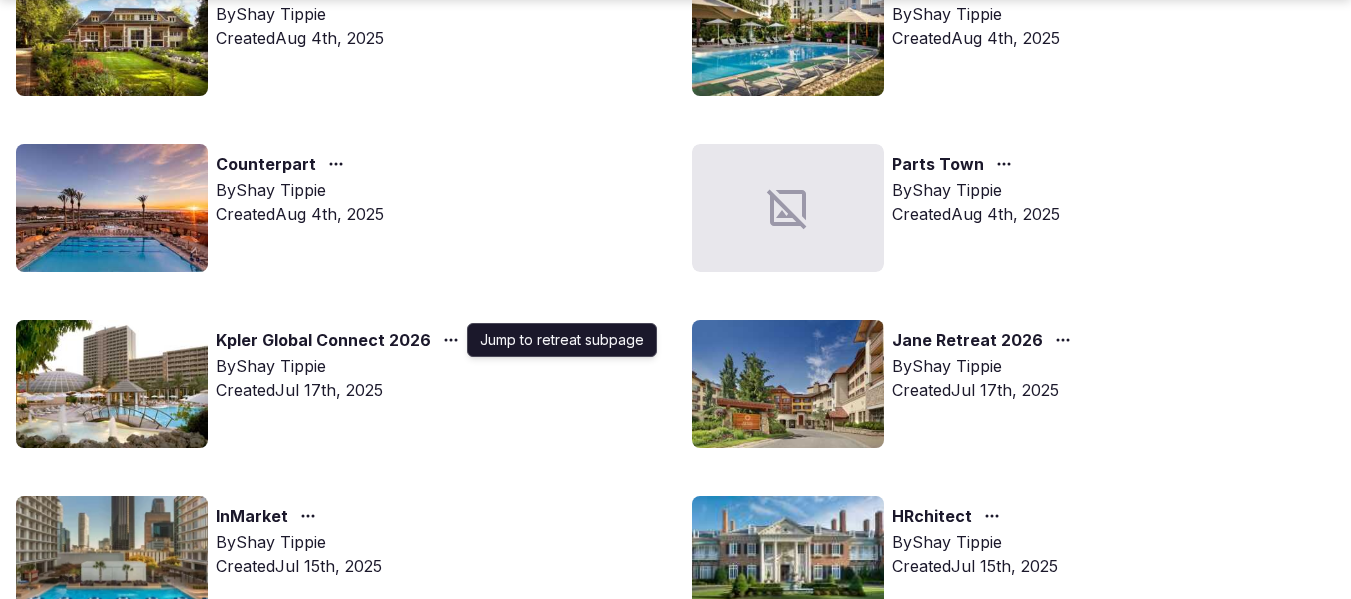 click 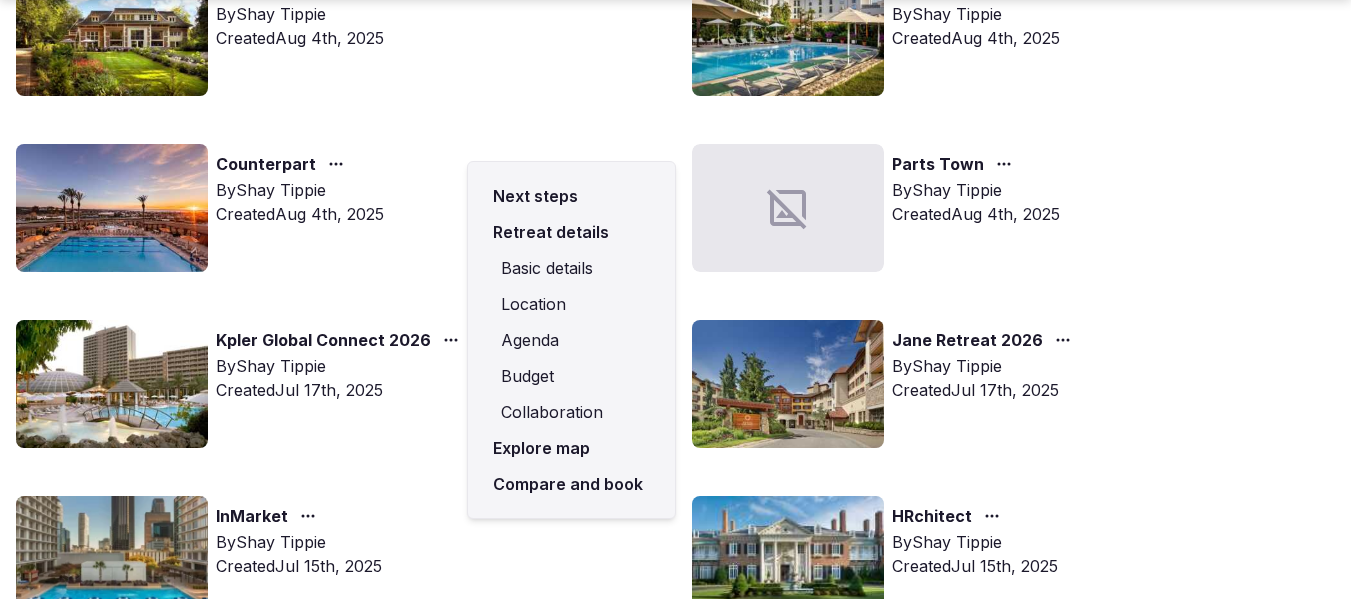 click on "Compare and book" at bounding box center [571, 484] 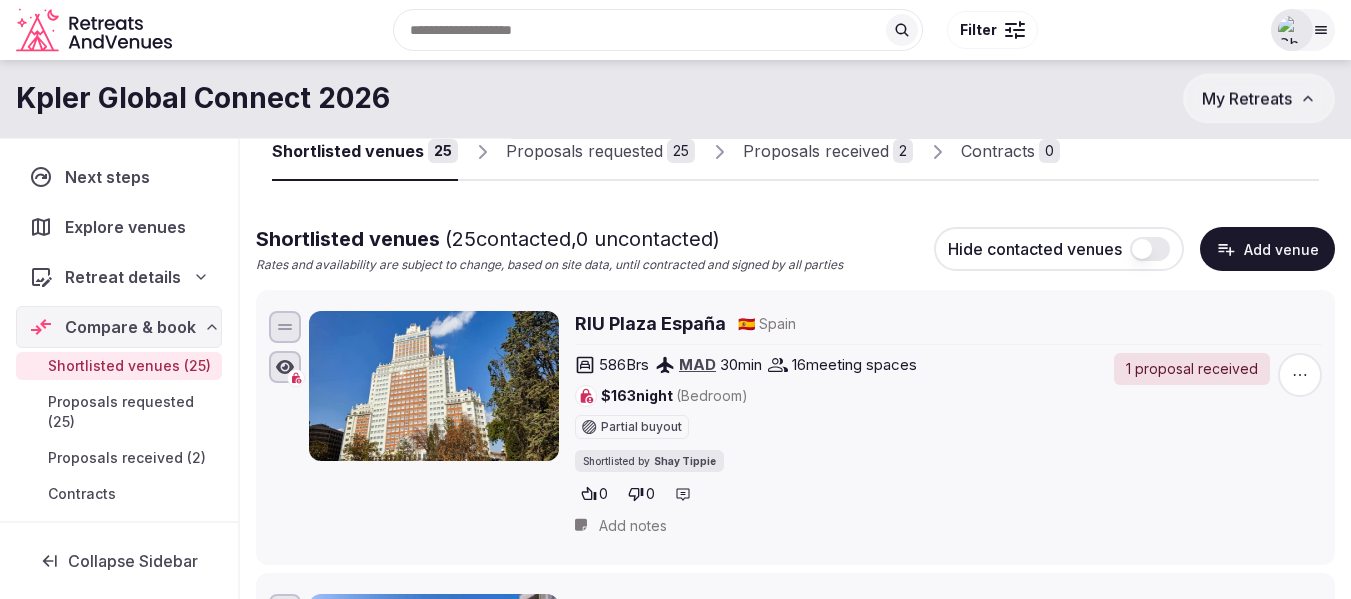 scroll, scrollTop: 0, scrollLeft: 0, axis: both 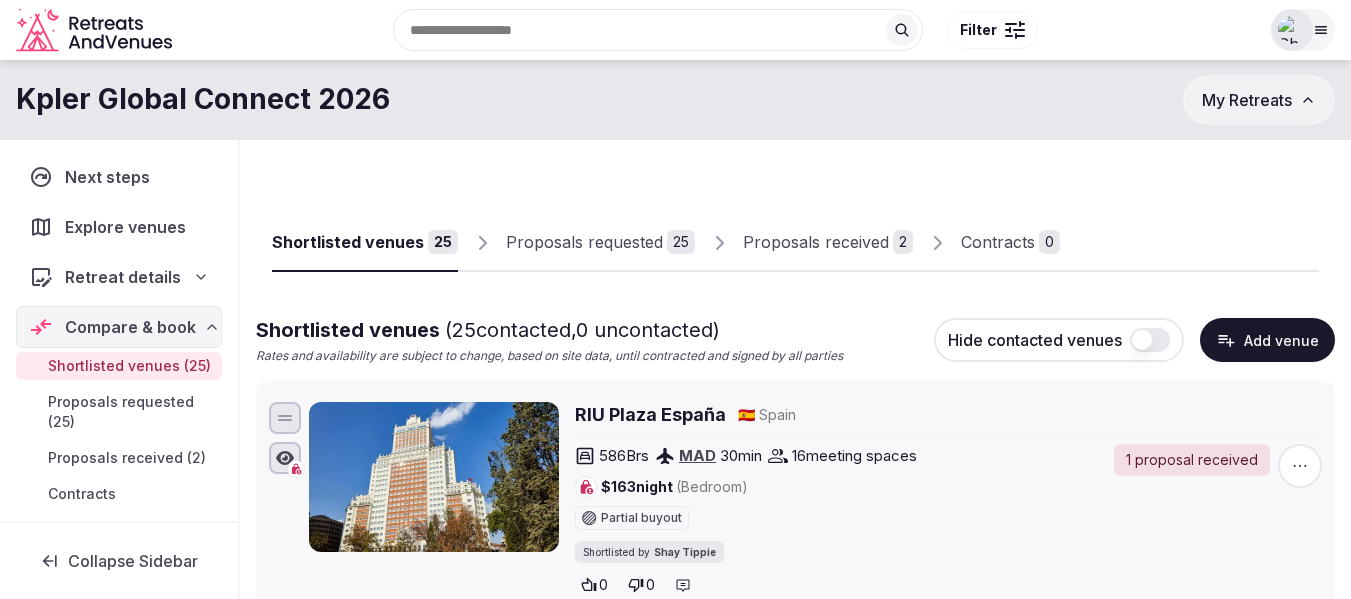 click on "Proposals received" at bounding box center [816, 242] 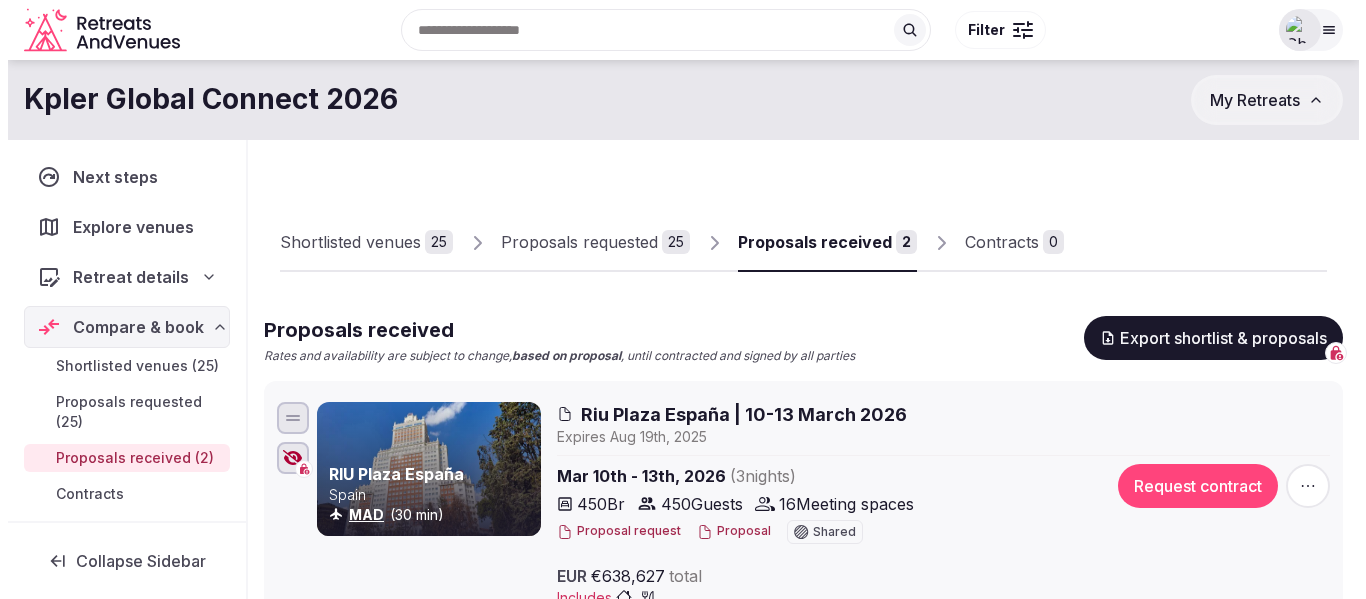 scroll, scrollTop: 100, scrollLeft: 0, axis: vertical 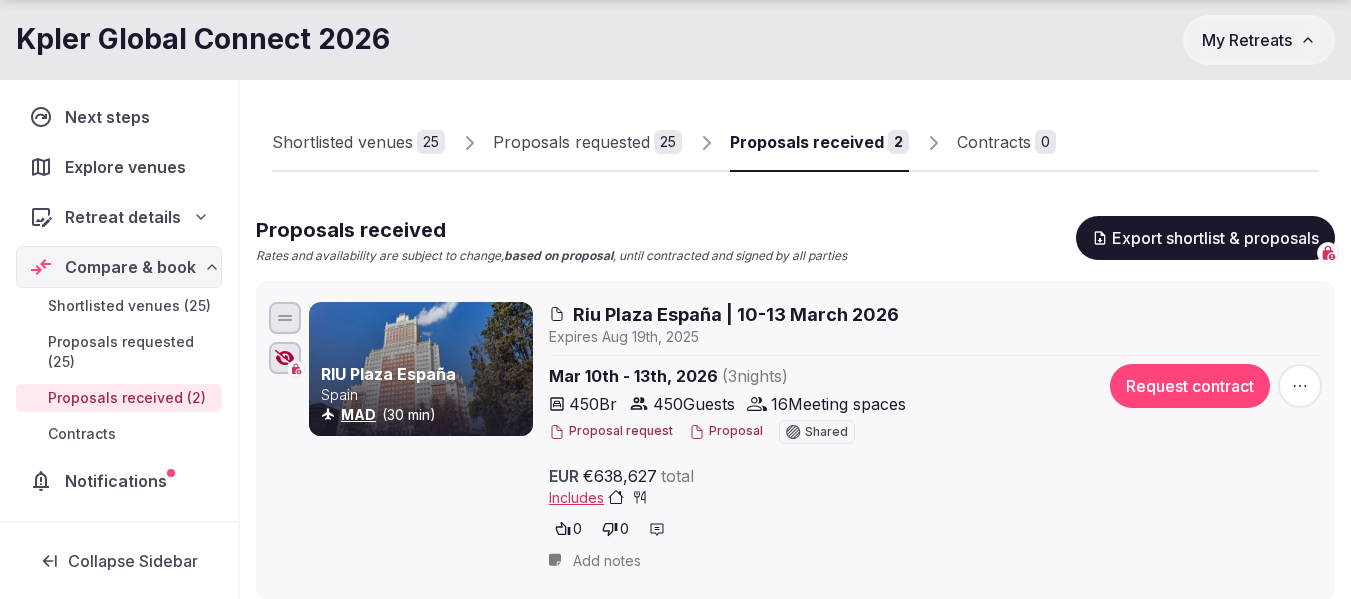 click on "Proposal" at bounding box center [726, 431] 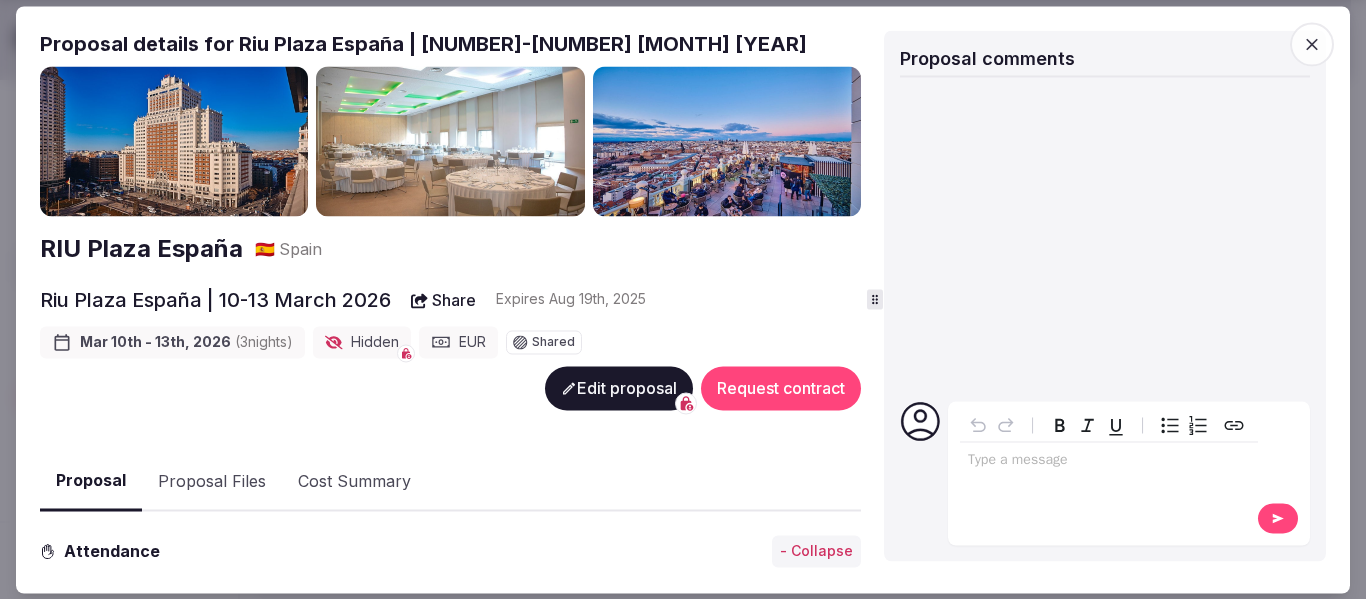 click on "Proposal Files" at bounding box center (212, 482) 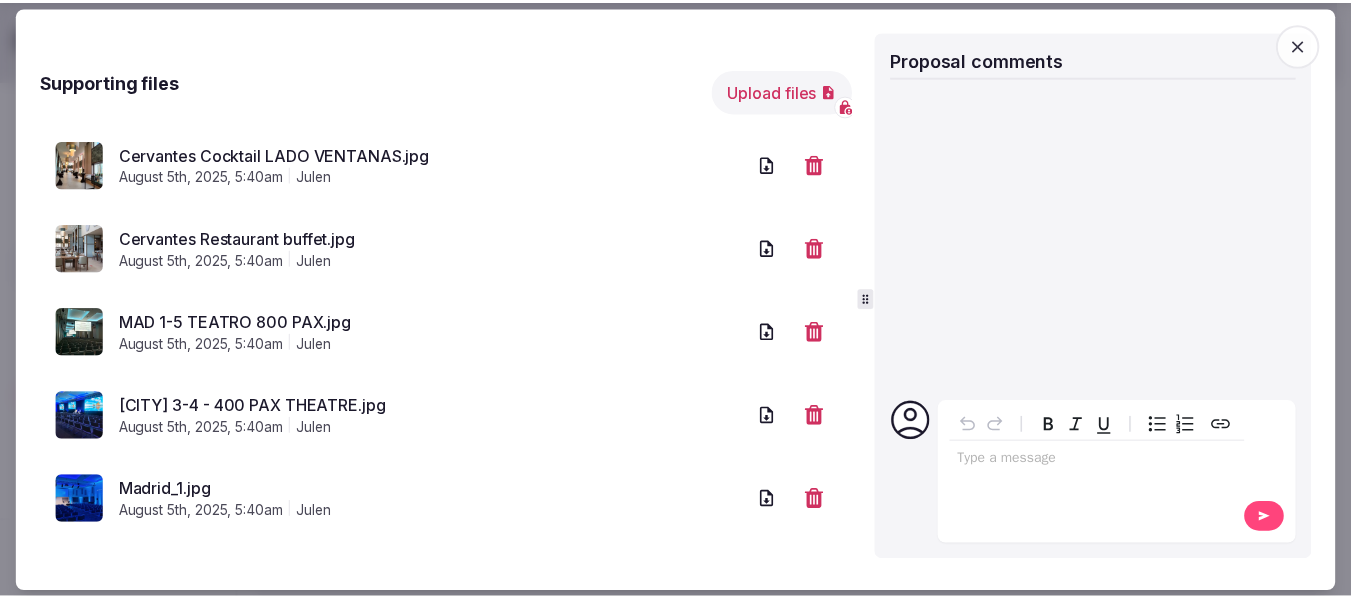 scroll, scrollTop: 616, scrollLeft: 0, axis: vertical 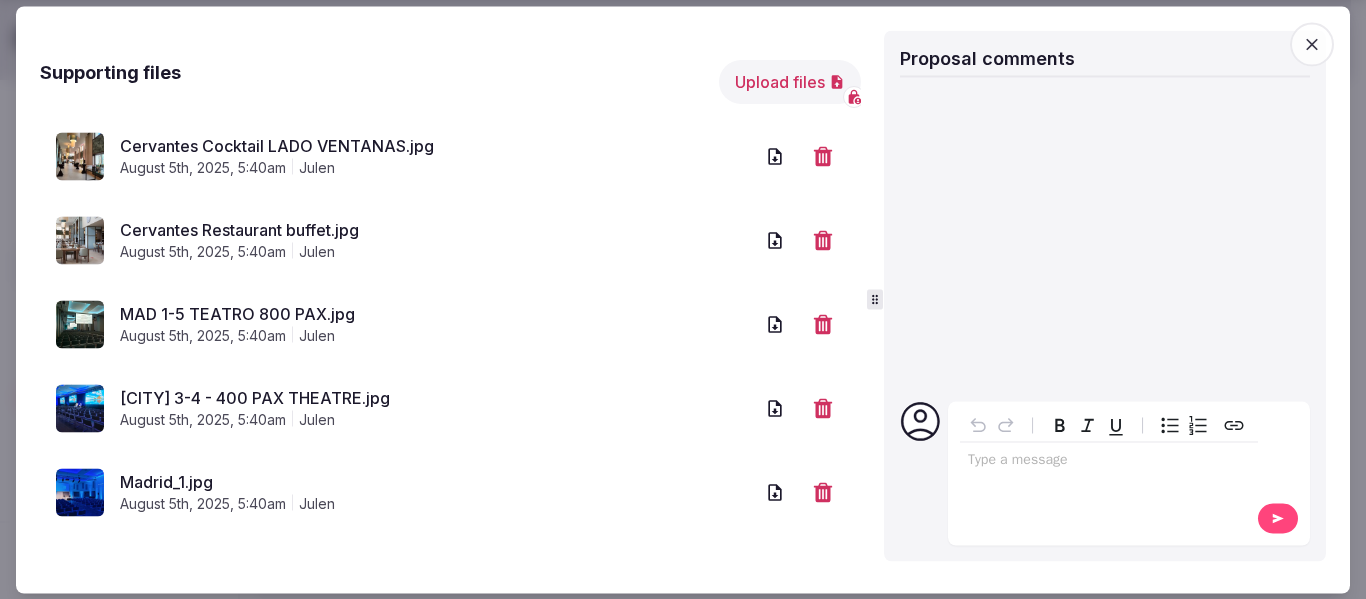 click on "[CITY] 3-4 - 400 PAX THEATRE.jpg" at bounding box center (436, 399) 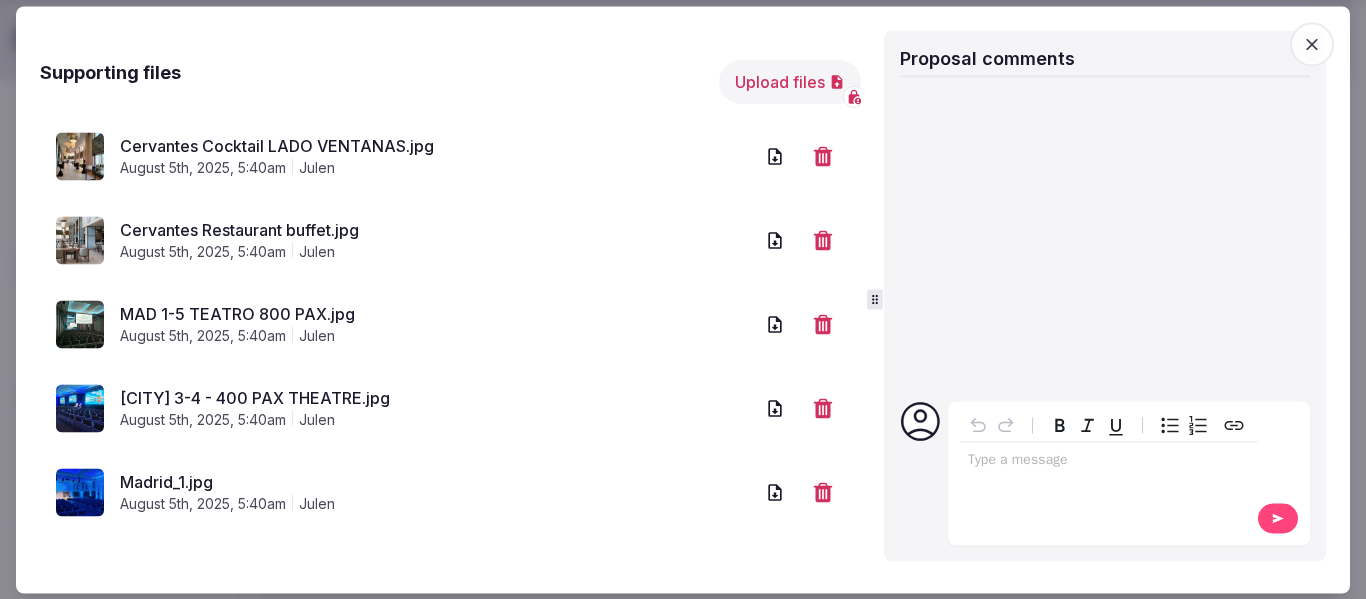 click 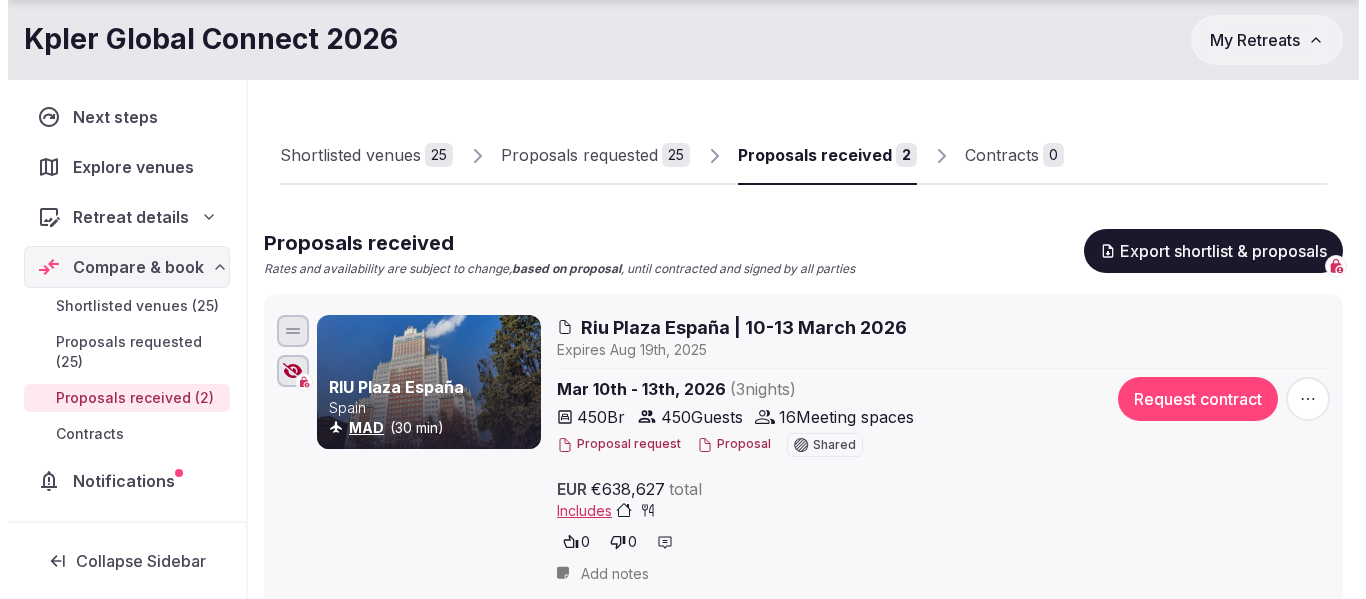 scroll, scrollTop: 0, scrollLeft: 0, axis: both 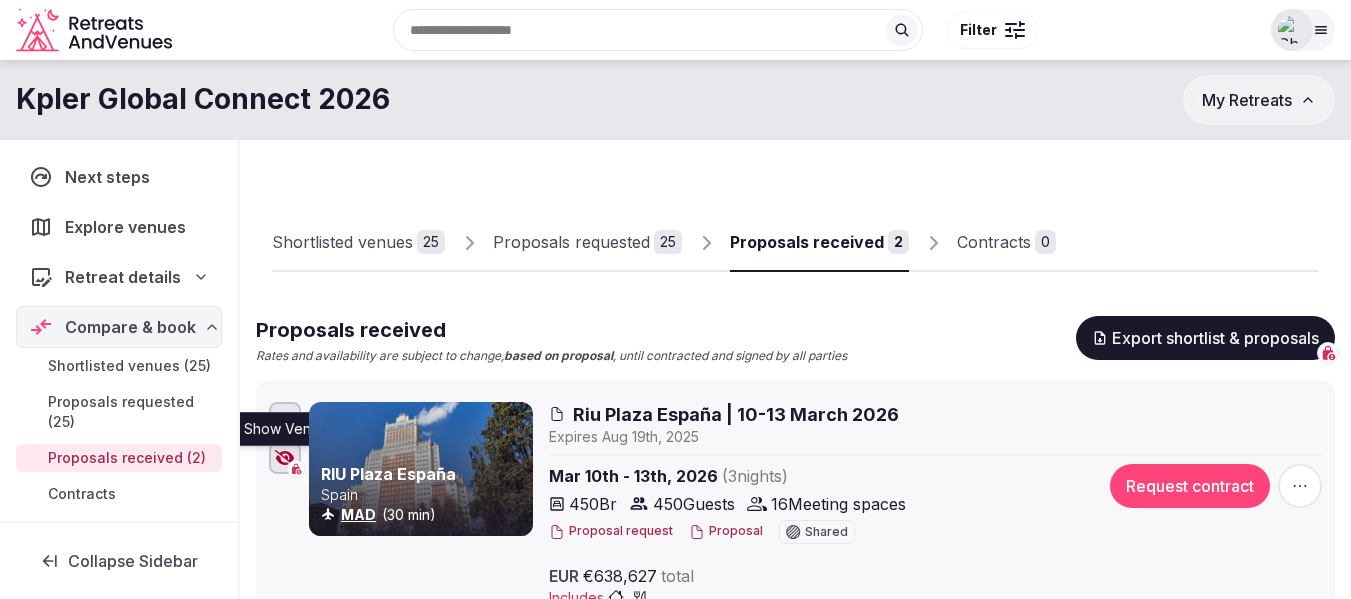 click 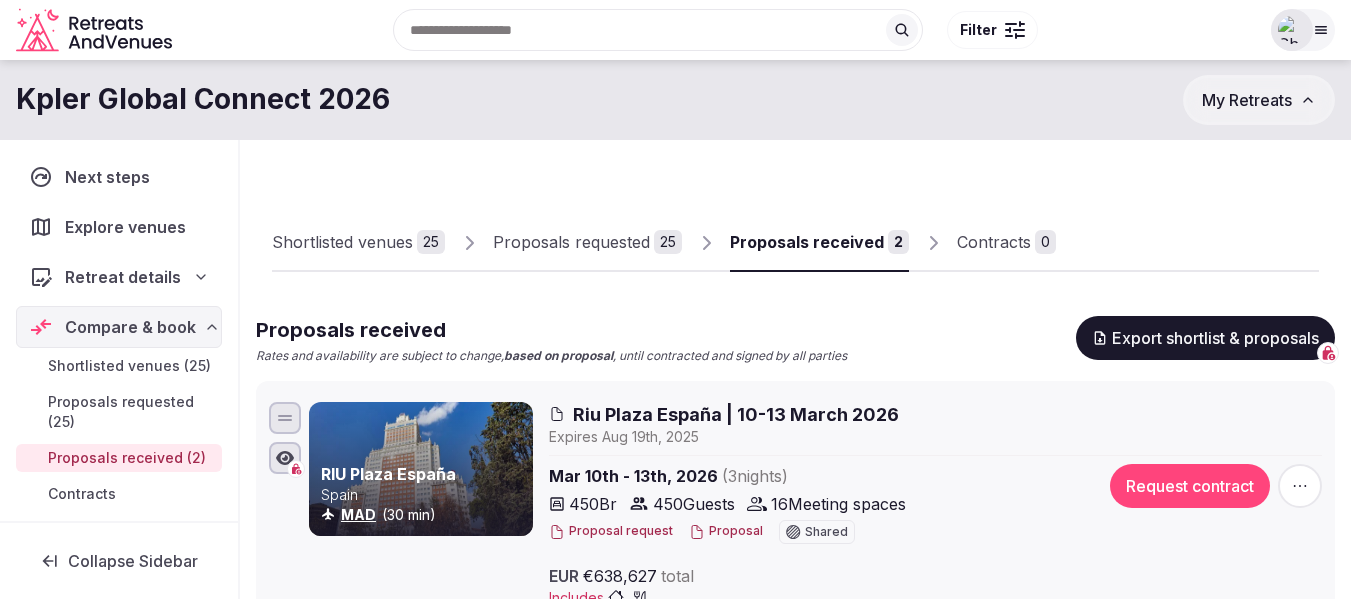 click on "Proposal" at bounding box center [726, 531] 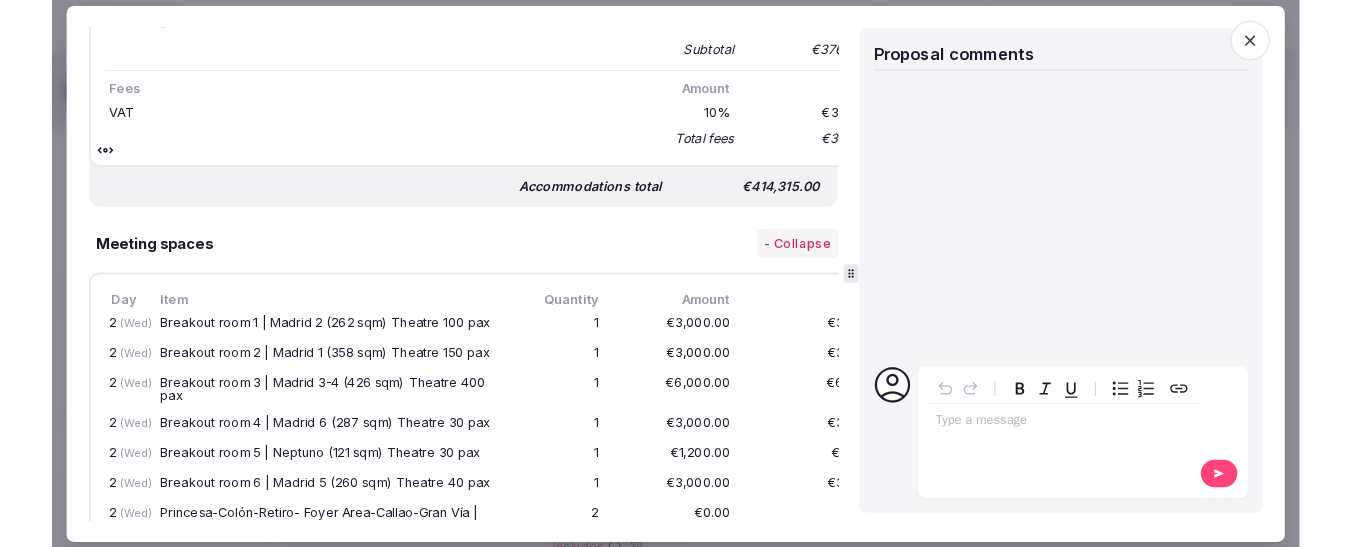 scroll, scrollTop: 605, scrollLeft: 0, axis: vertical 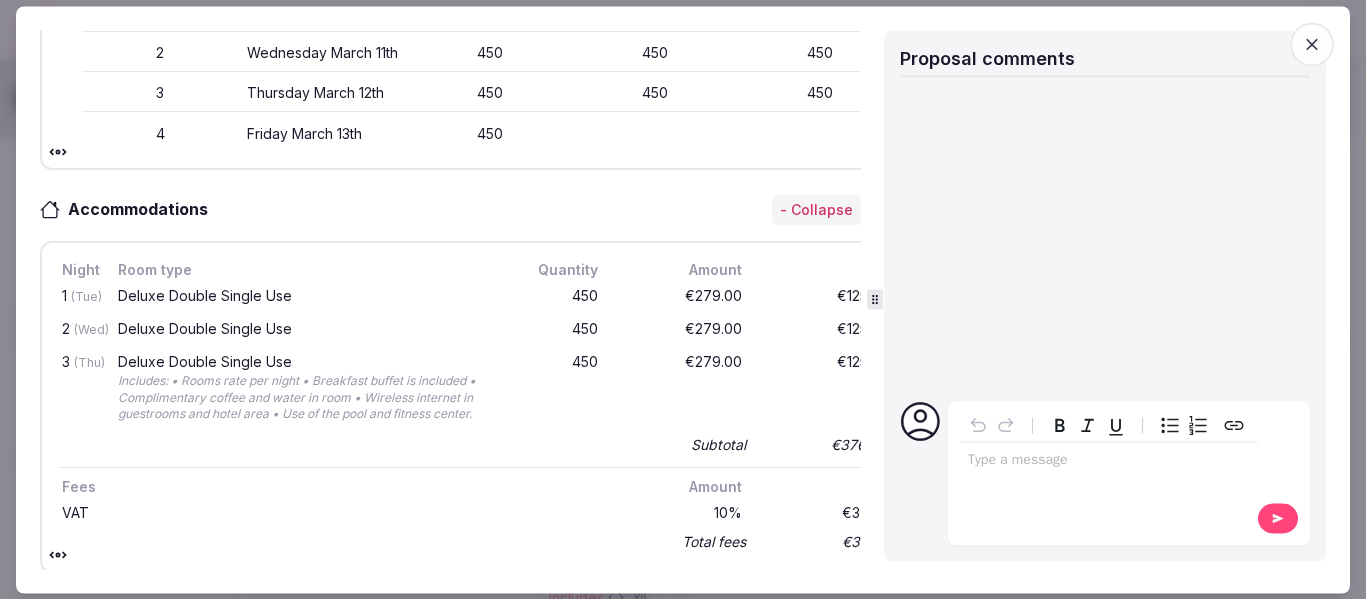 click 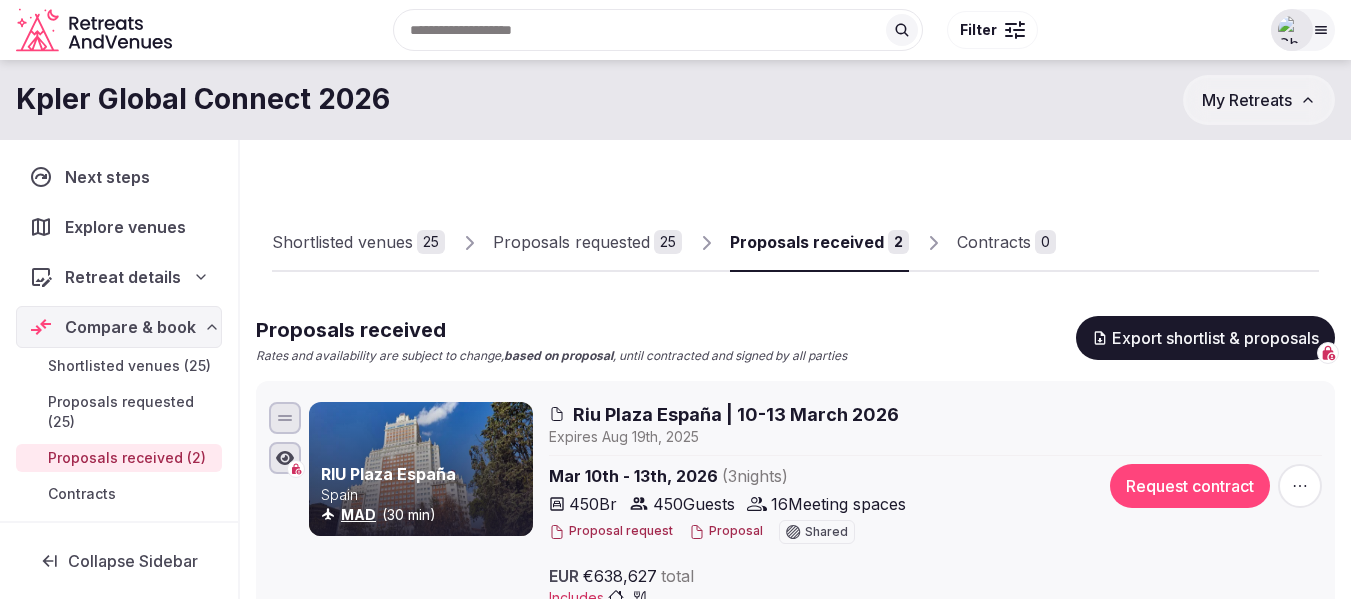 click on "Shortlisted venues" at bounding box center (342, 242) 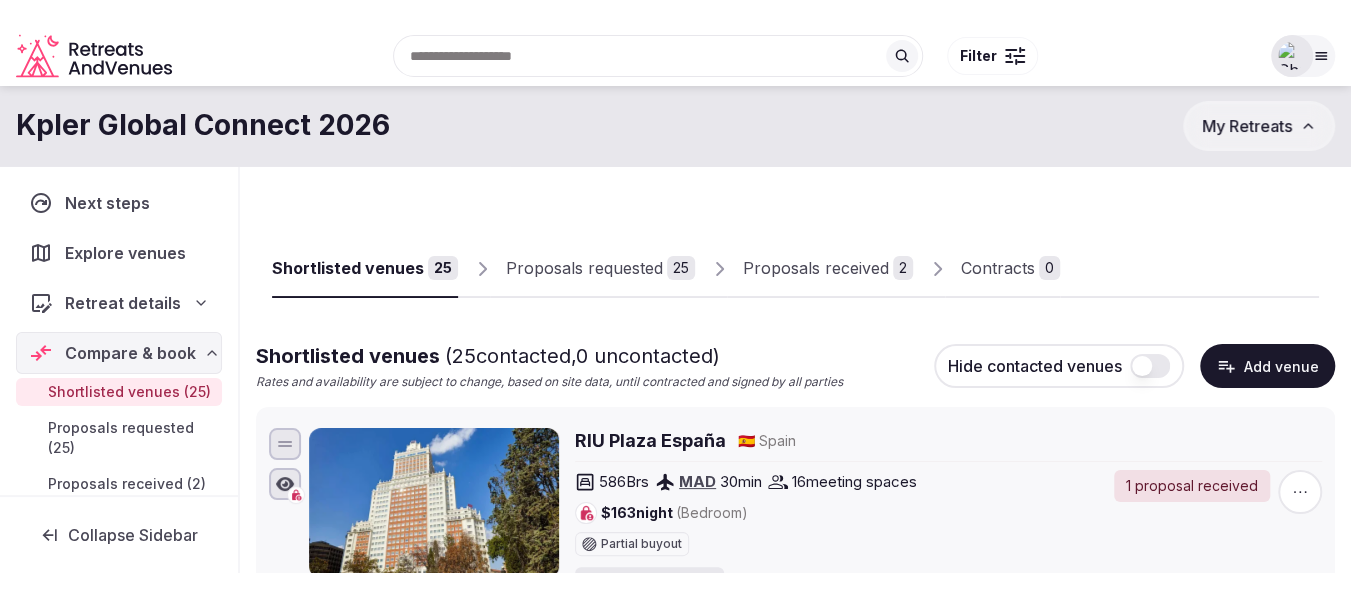scroll, scrollTop: 200, scrollLeft: 0, axis: vertical 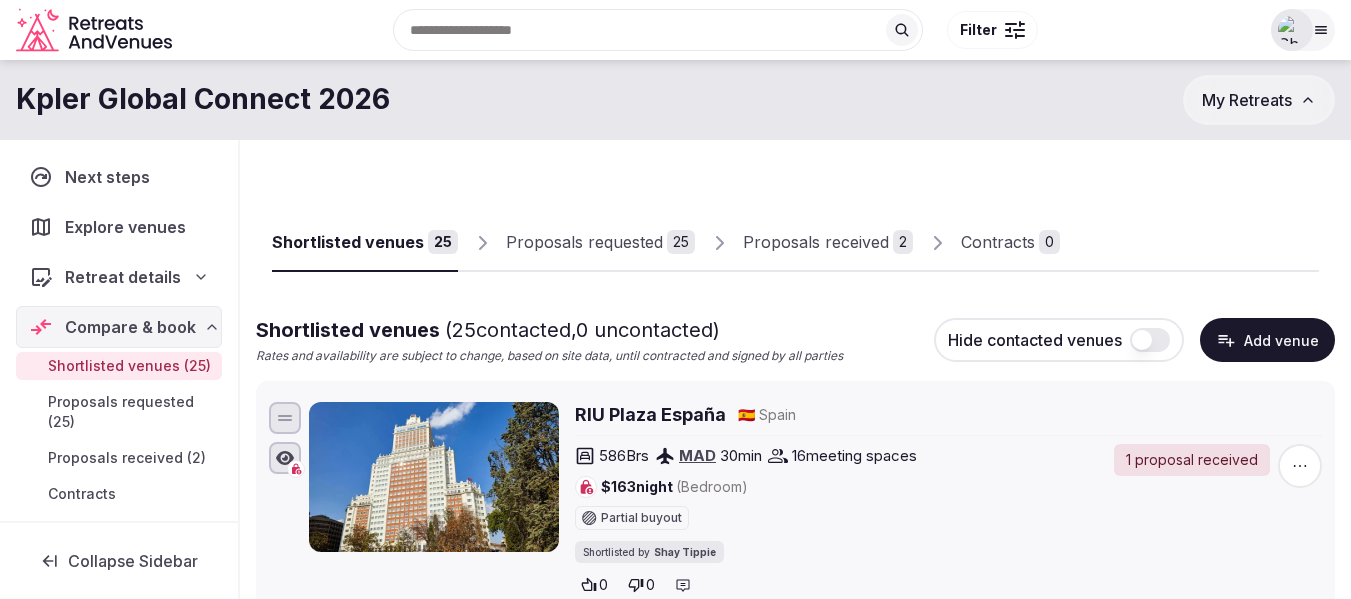 click on "Proposals received" at bounding box center [816, 242] 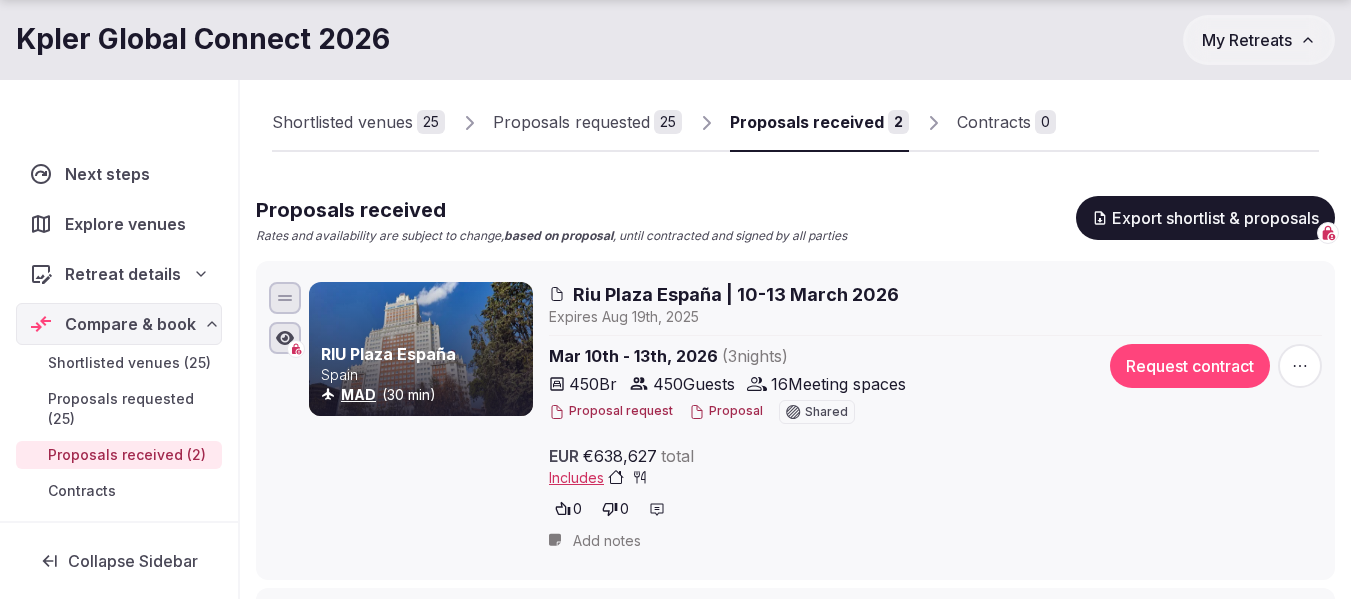 scroll, scrollTop: 200, scrollLeft: 0, axis: vertical 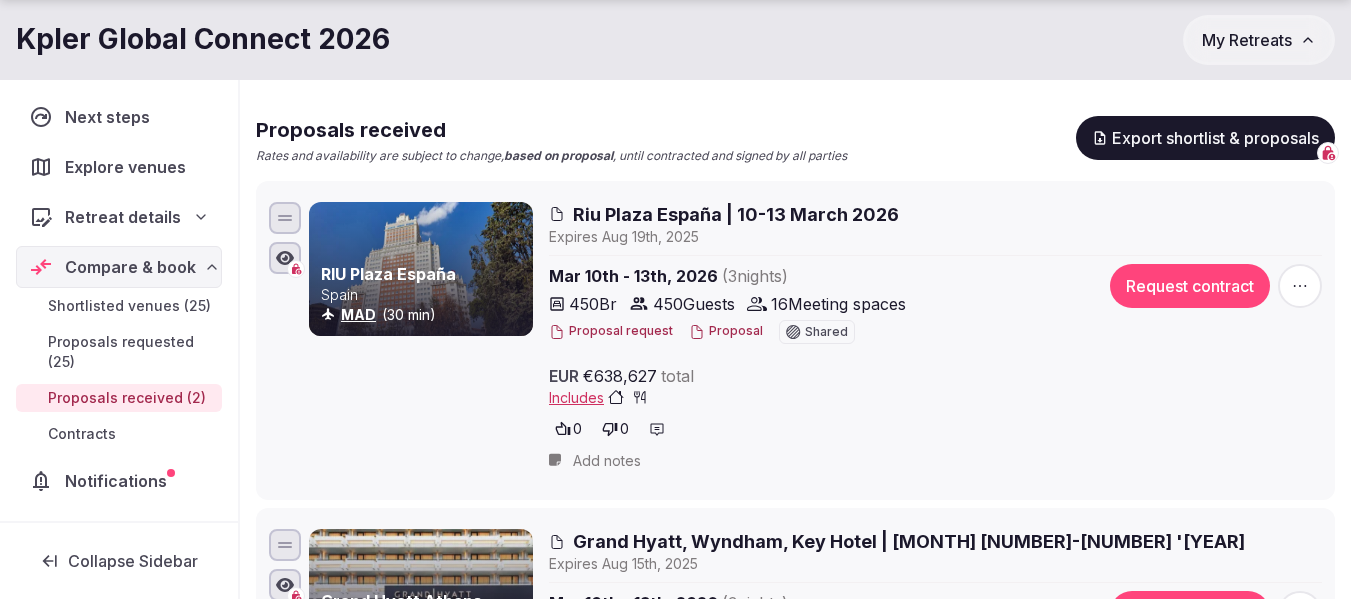 click on "Proposal" at bounding box center [726, 331] 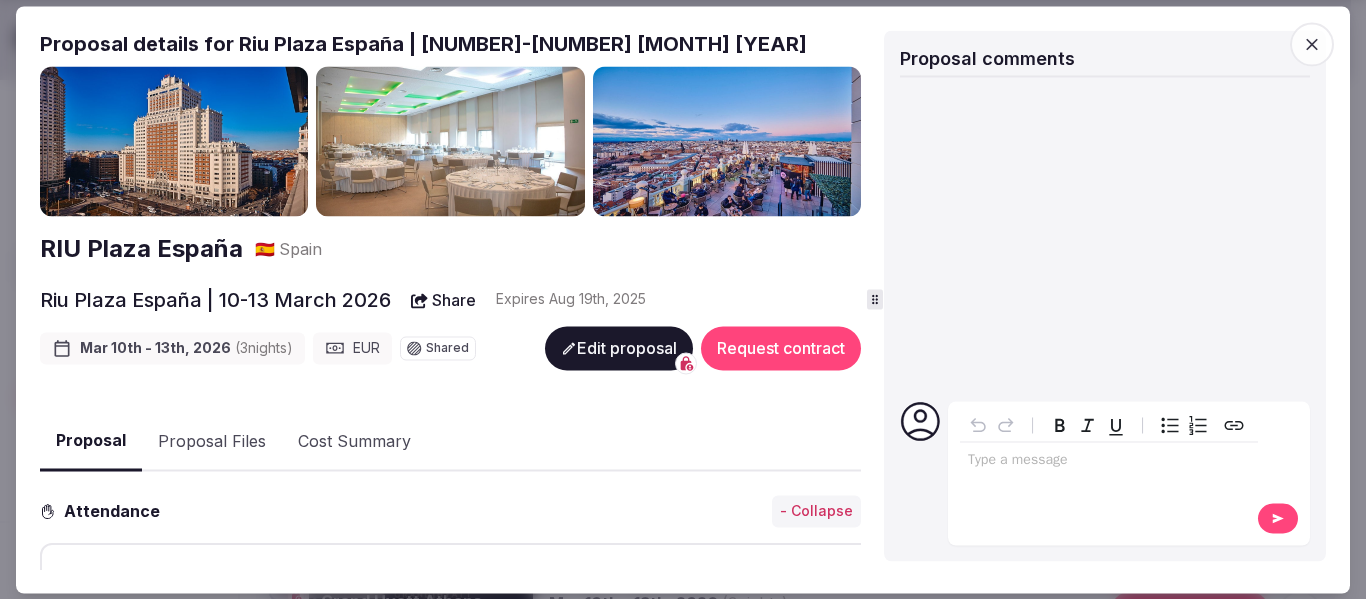 click on "Share" at bounding box center [443, 301] 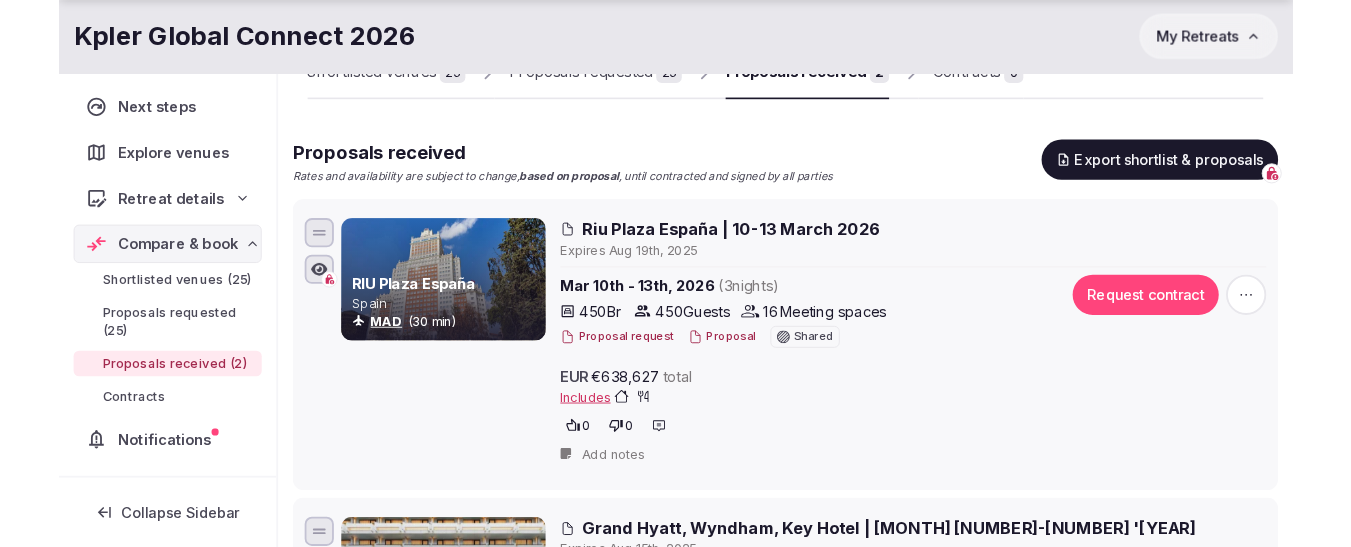 scroll, scrollTop: 0, scrollLeft: 0, axis: both 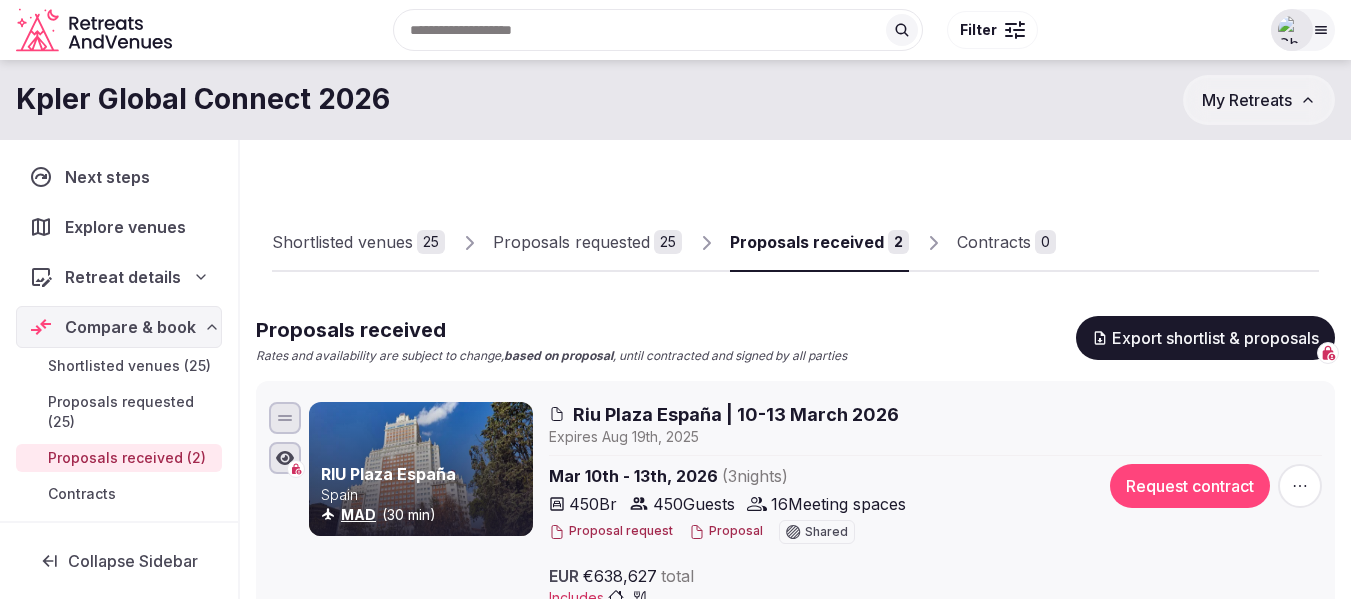 click on "Shortlisted venues" at bounding box center (342, 242) 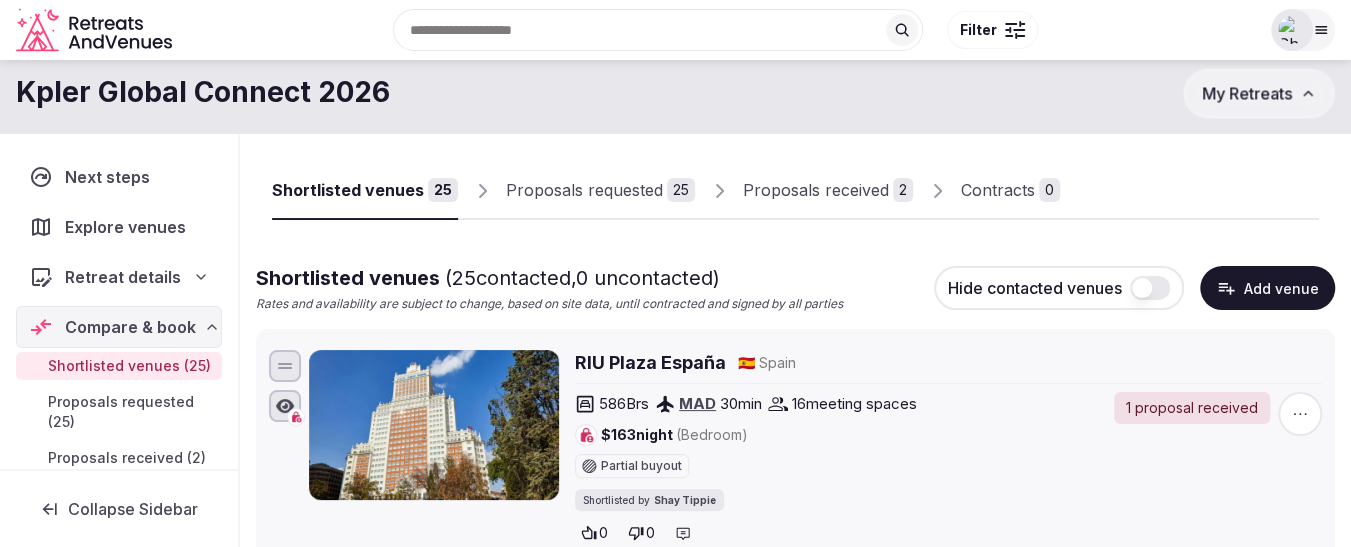 scroll, scrollTop: 0, scrollLeft: 0, axis: both 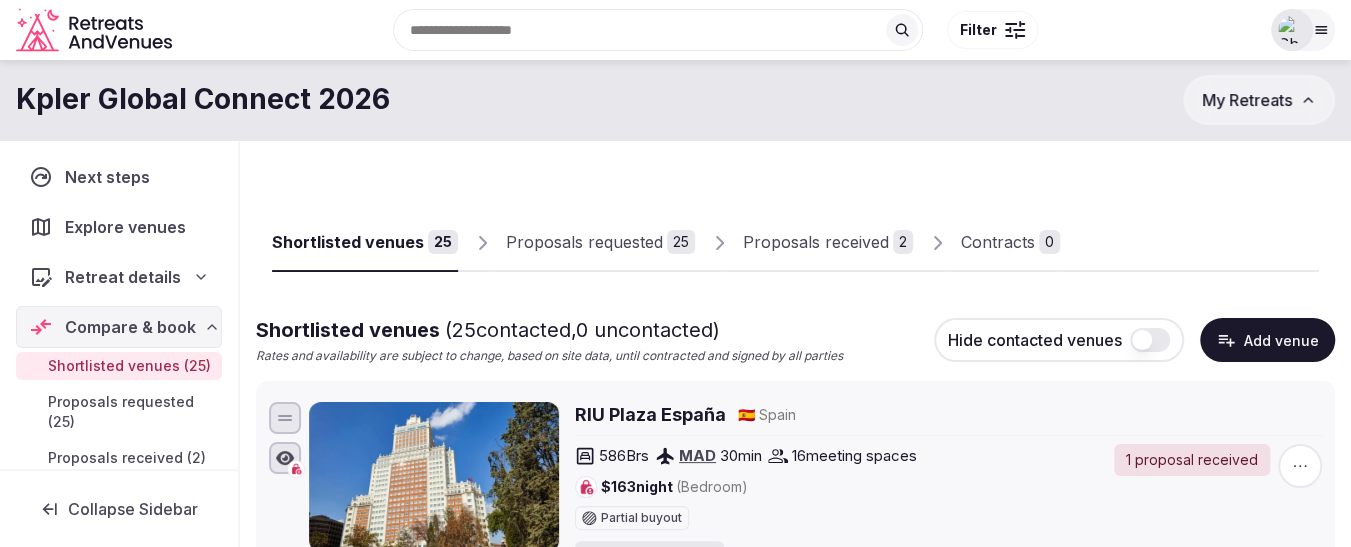 click on "Proposals requested" at bounding box center [584, 242] 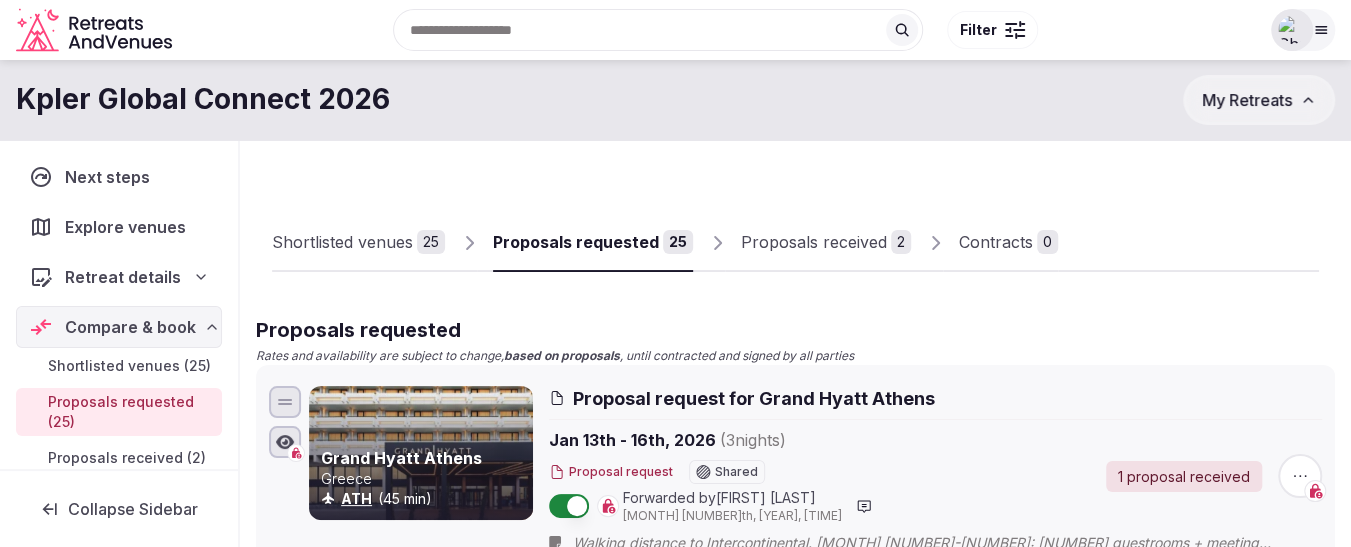 click on "Proposals received" at bounding box center [814, 242] 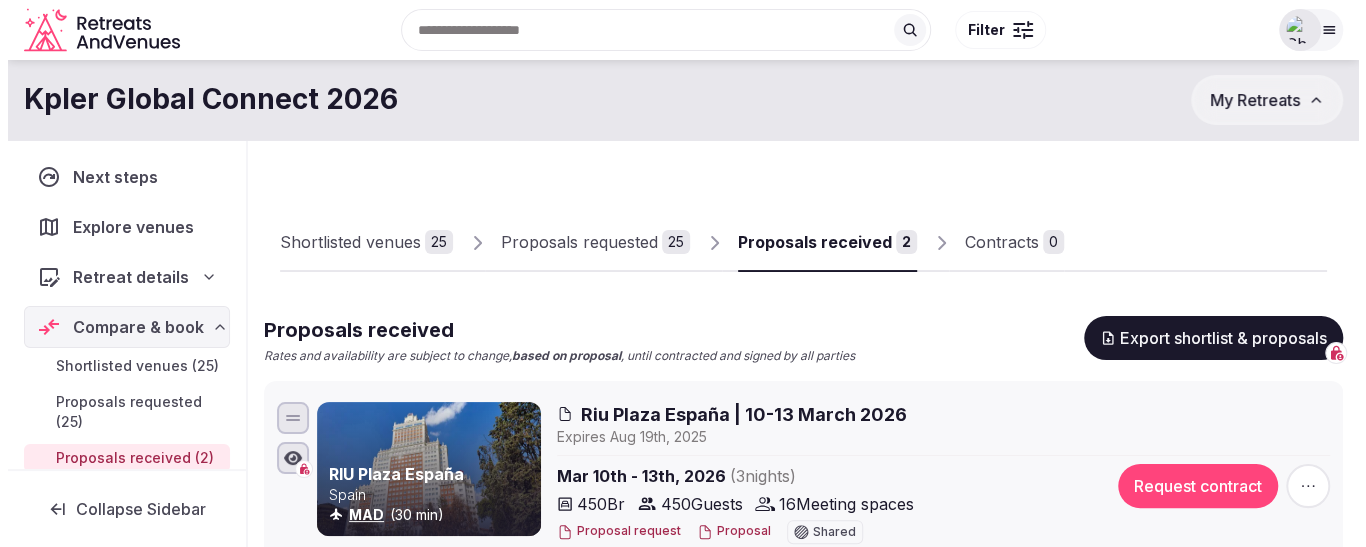scroll, scrollTop: 100, scrollLeft: 0, axis: vertical 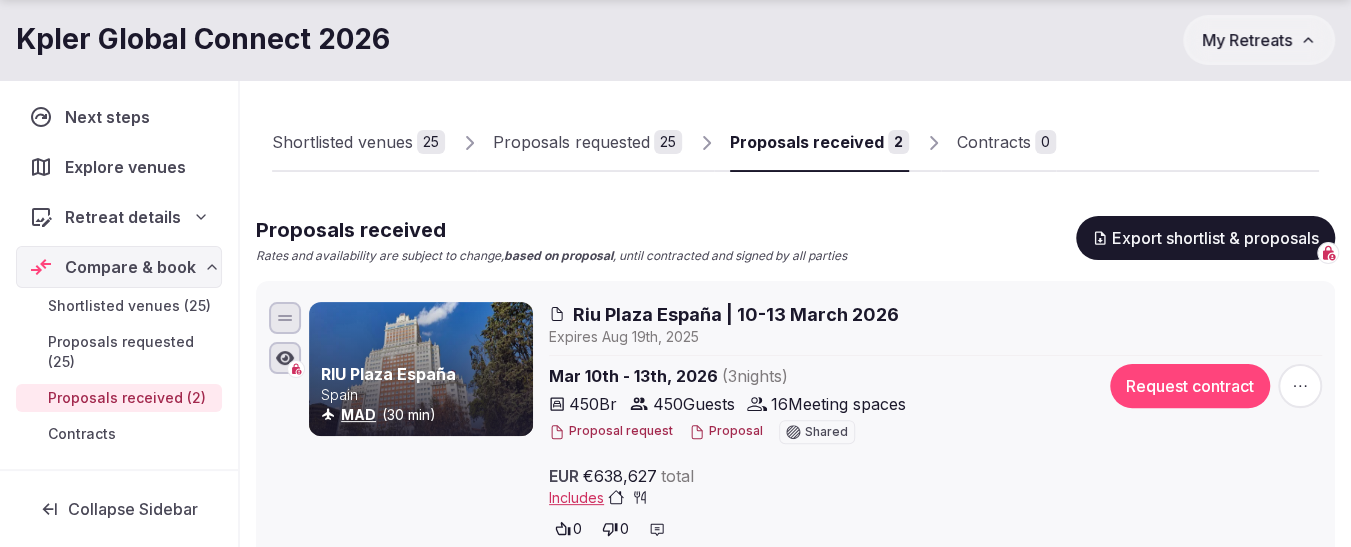 click on "Proposal" at bounding box center [726, 431] 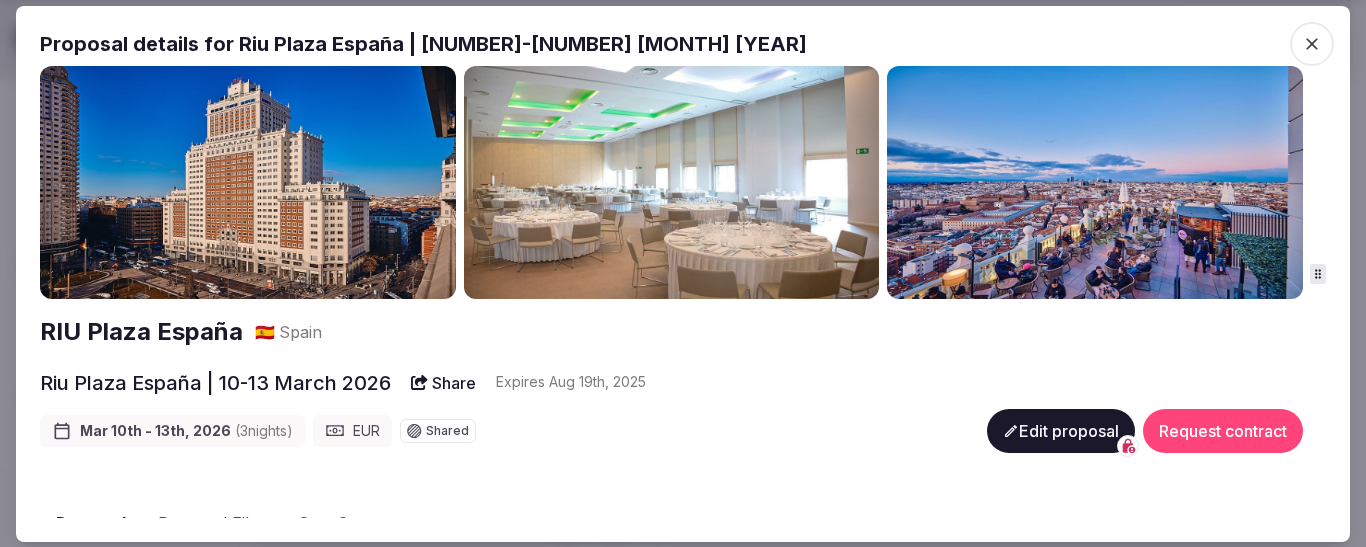 click on "Proposal Proposal Proposal details for Riu Plaza España | 10-13 March 2026  RIU Plaza España 🇪🇸 Spain Riu Plaza España | 10-13 March 2026  Share Expire s   Aug 19th, 2025 Mar 10th - 13th, 2026 ( 3  night s ) EUR Shared Edit proposal Request contract Proposal Proposal Files Cost Summary Attendance - Collapse Day Date Day guests Night guests Beds 1 Tuesday March 10th 450 450 450 2 Wednesday March 11th 450 450 450 3 Thursday March 12th 450 450 450 4 Friday March 13th 450 Accommodations - Collapse Night Room type Quantity Amount Total 1 (Tue) Deluxe Double Single Use 450 €279.00 €125,550.00 2 (Wed) Deluxe Double Single Use 450 €279.00 €125,550.00 3 (Thu) Deluxe Double Single Use Includes:
• Rooms rate per night
• Breakfast buffet is included
• Complimentary coffee and water in room
• Wireless internet in guestrooms and hotel area
• Use of the pool and fitness center. 450 €279.00 €125,550.00 Subtotal €376,650.00 Fees Amount Total VAT 10 % €37,665.00 Total fees €37,665.00 Day" at bounding box center [683, 273] 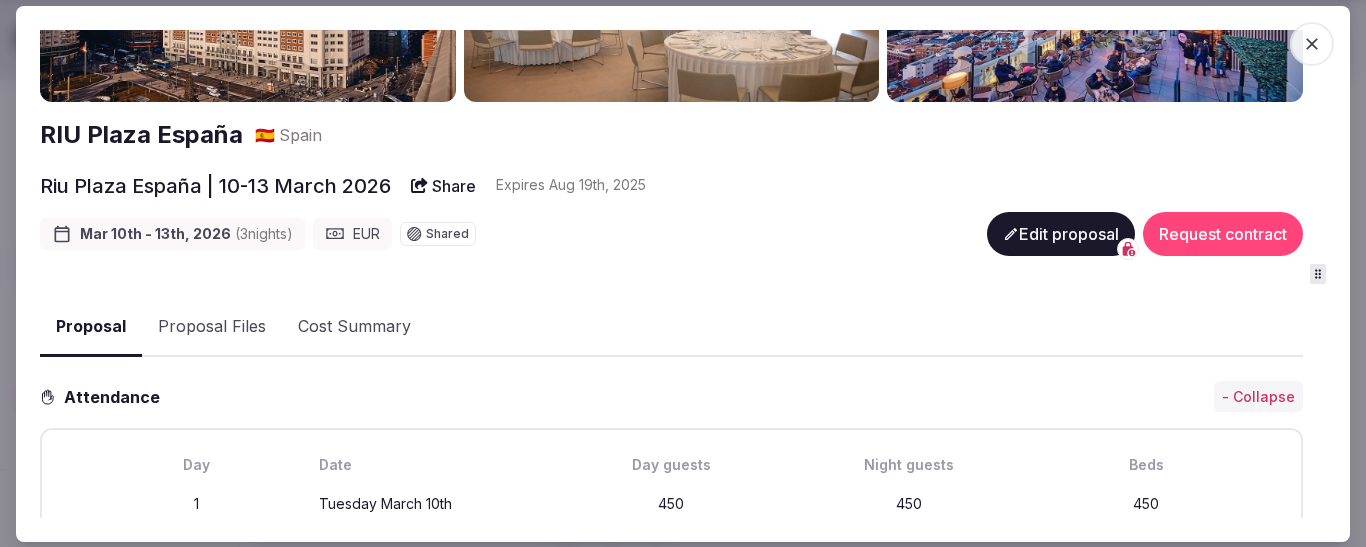 scroll, scrollTop: 200, scrollLeft: 0, axis: vertical 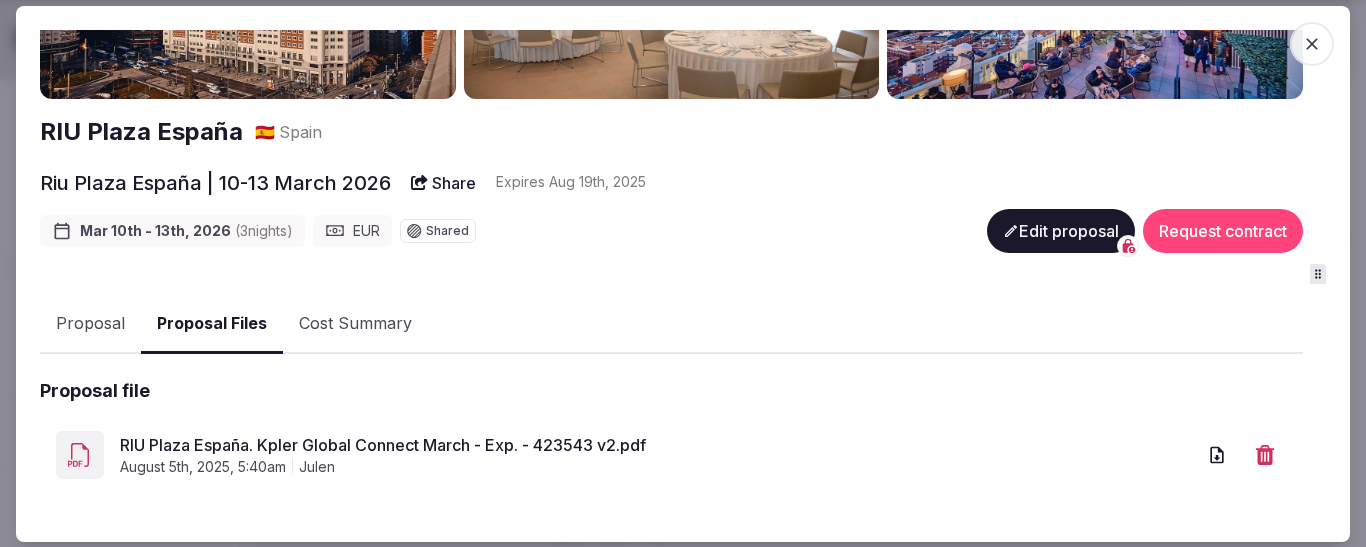 click on "Proposal Files" at bounding box center [212, 324] 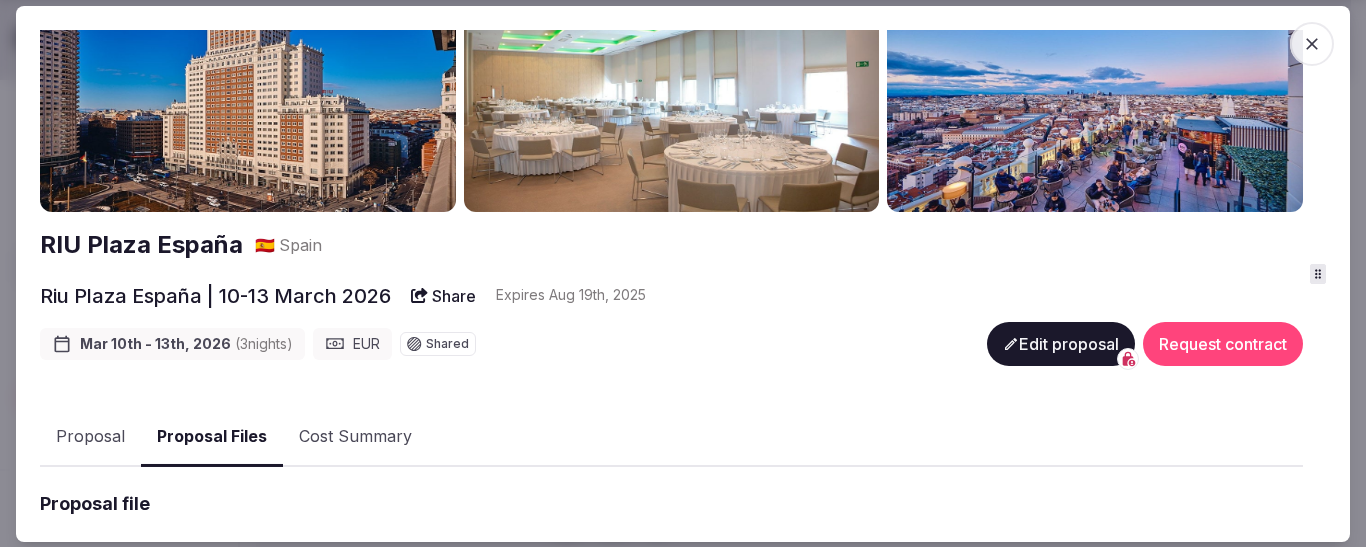 scroll, scrollTop: 110, scrollLeft: 0, axis: vertical 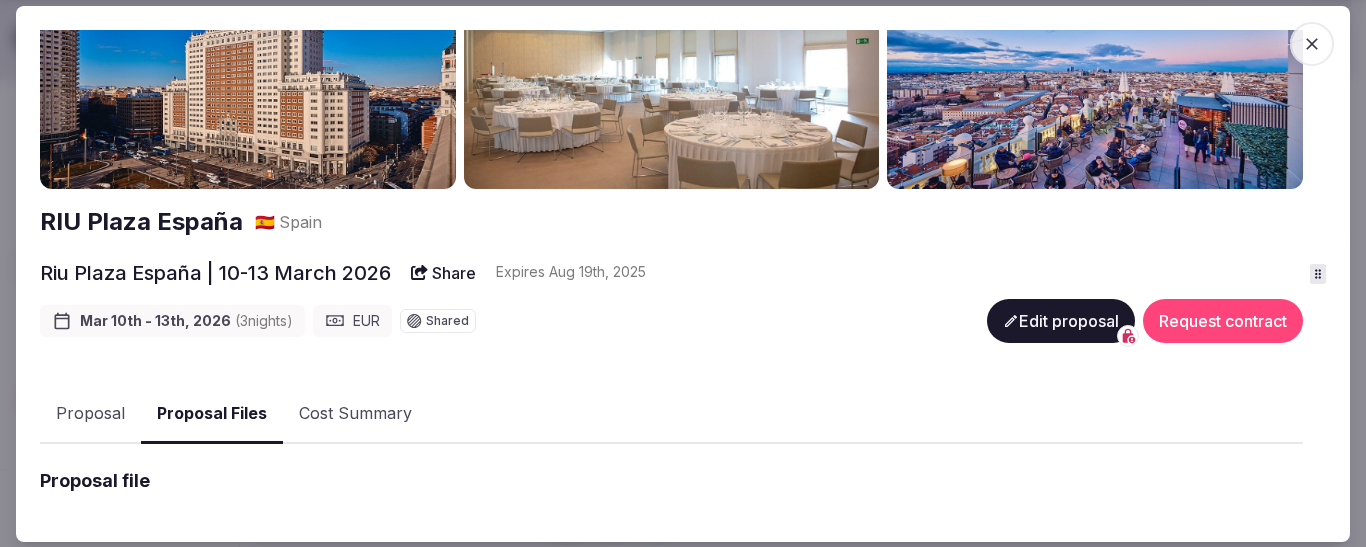 click on "Proposal" at bounding box center (90, 414) 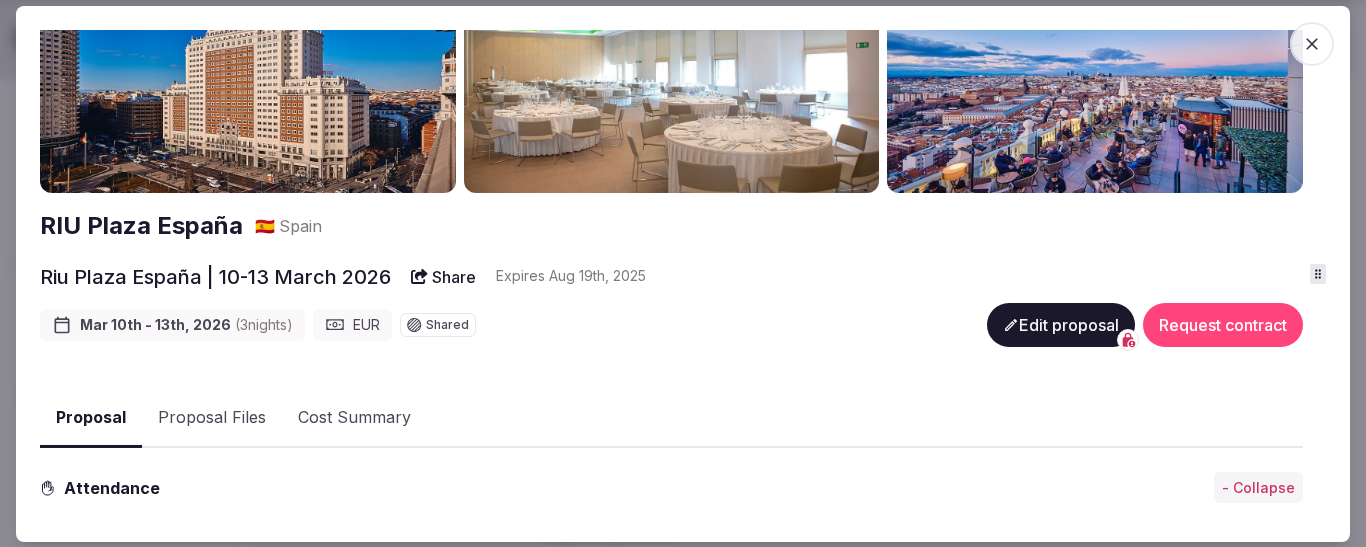 scroll, scrollTop: 200, scrollLeft: 0, axis: vertical 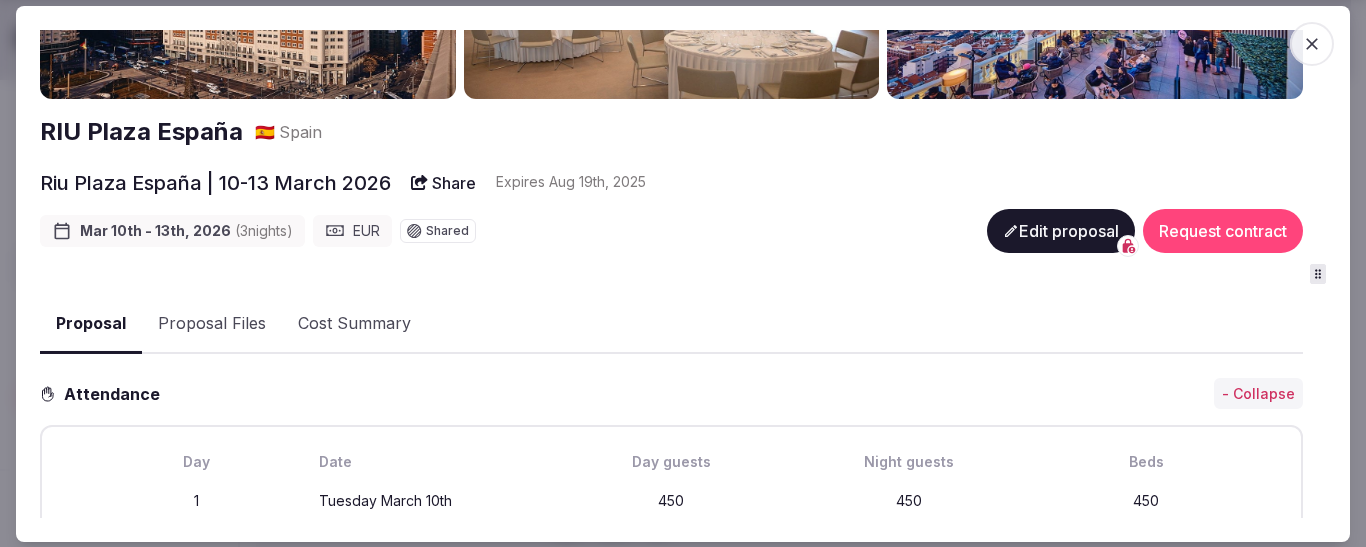click on "Proposal Files" at bounding box center (212, 324) 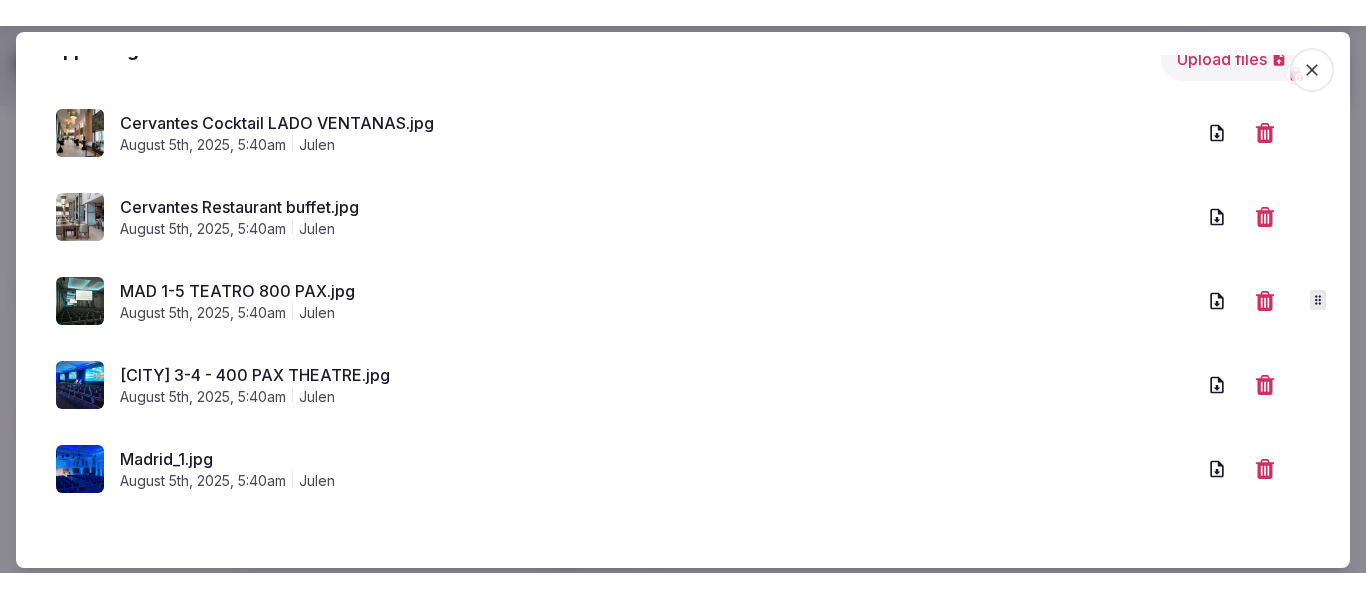 scroll, scrollTop: 710, scrollLeft: 0, axis: vertical 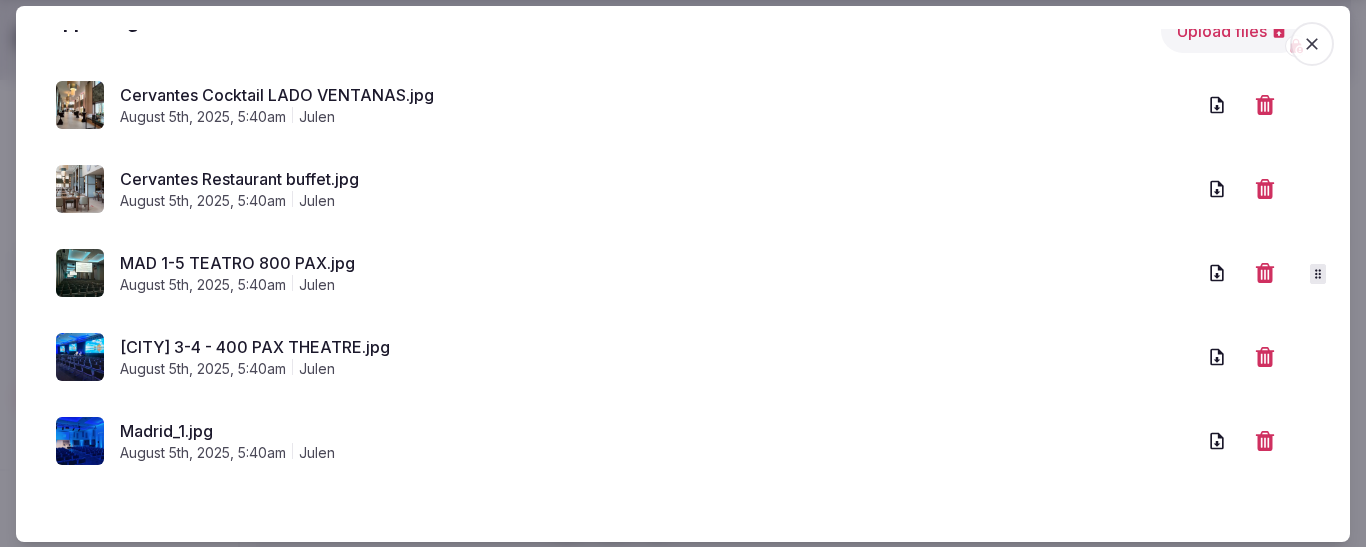 click on "Madrid_1.jpg" at bounding box center (657, 431) 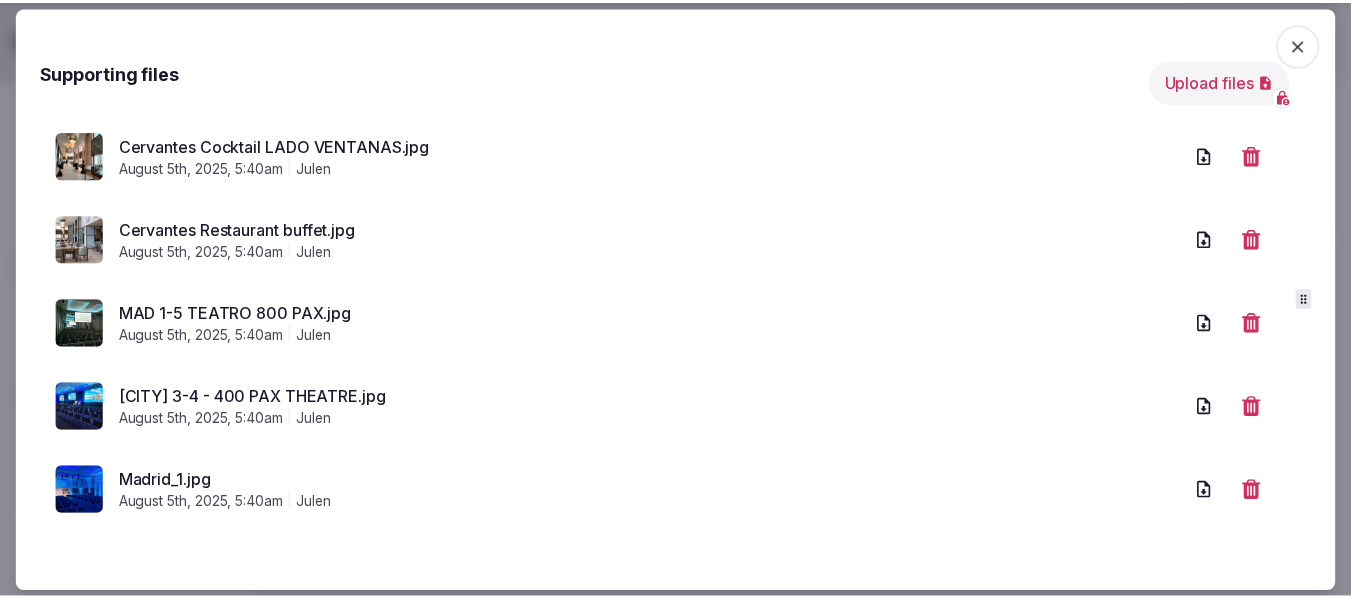 scroll, scrollTop: 660, scrollLeft: 0, axis: vertical 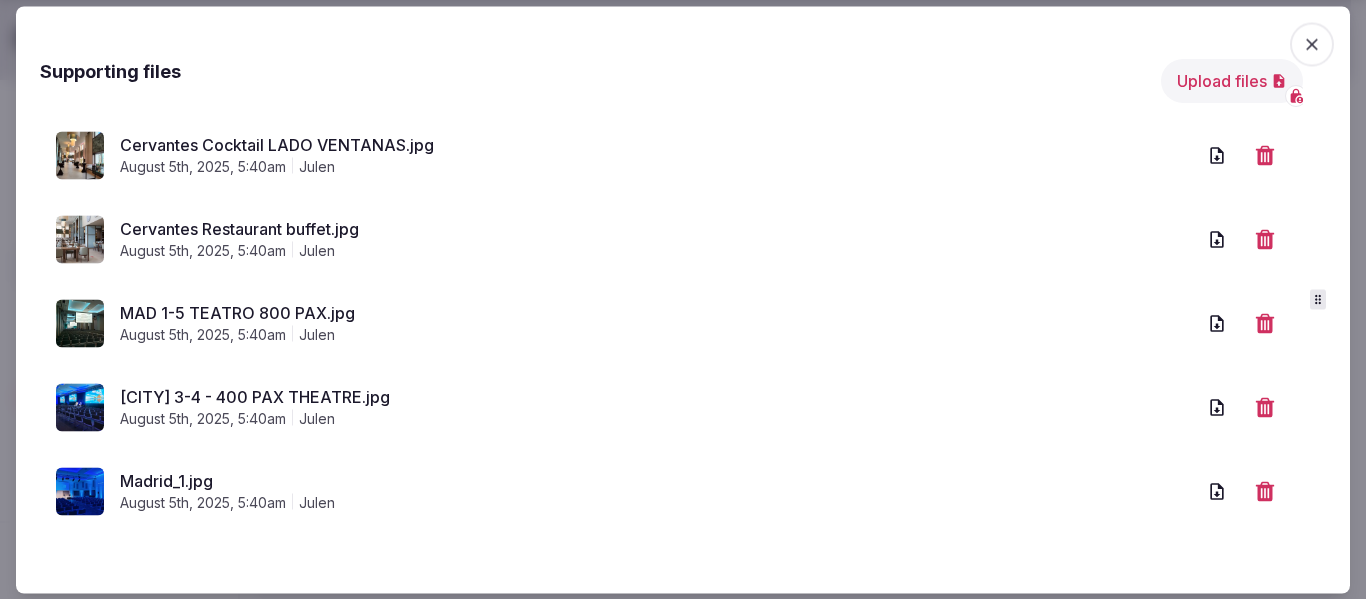 click 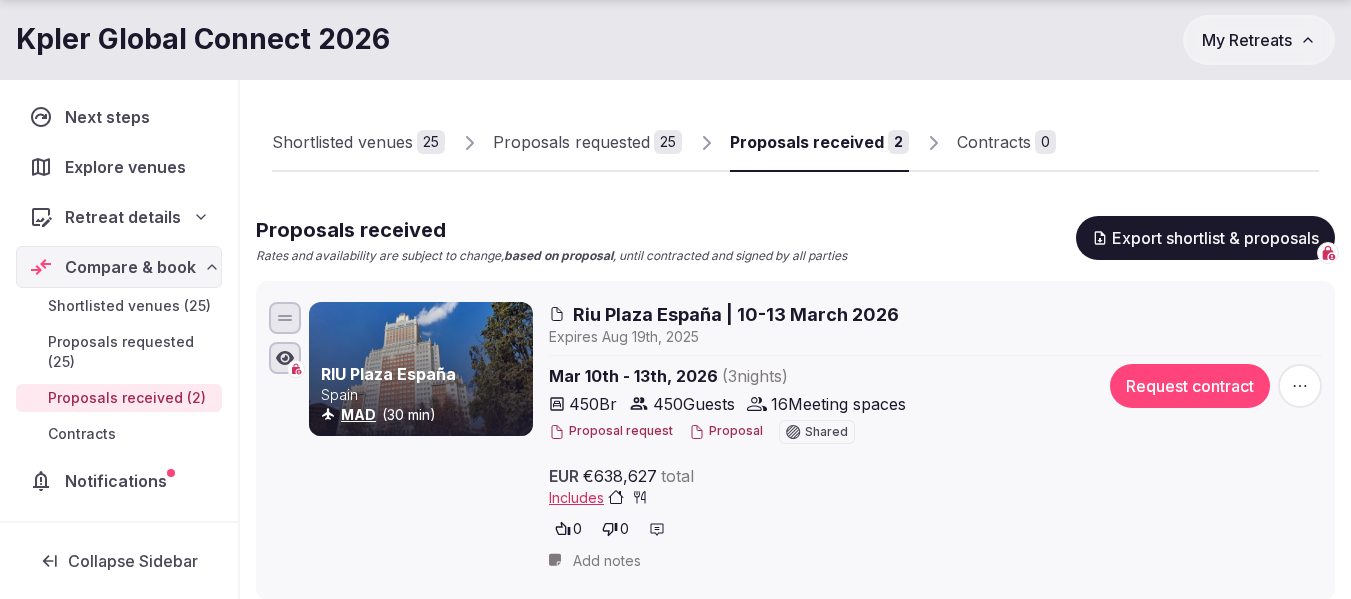 click on "Shortlisted venues" at bounding box center (342, 142) 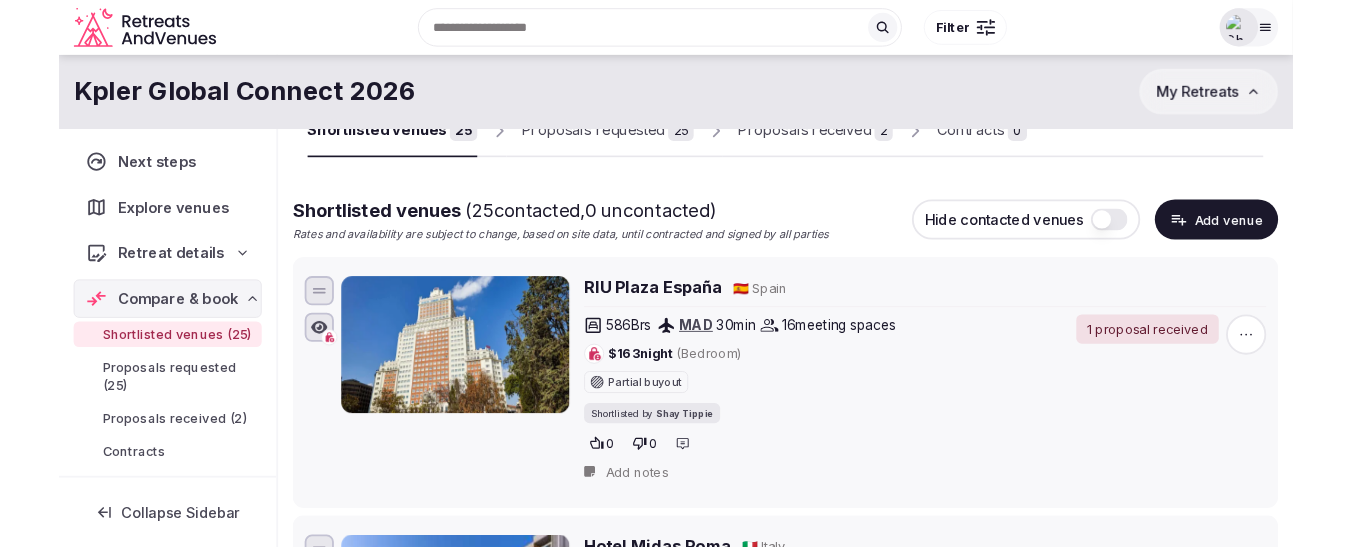 scroll, scrollTop: 100, scrollLeft: 0, axis: vertical 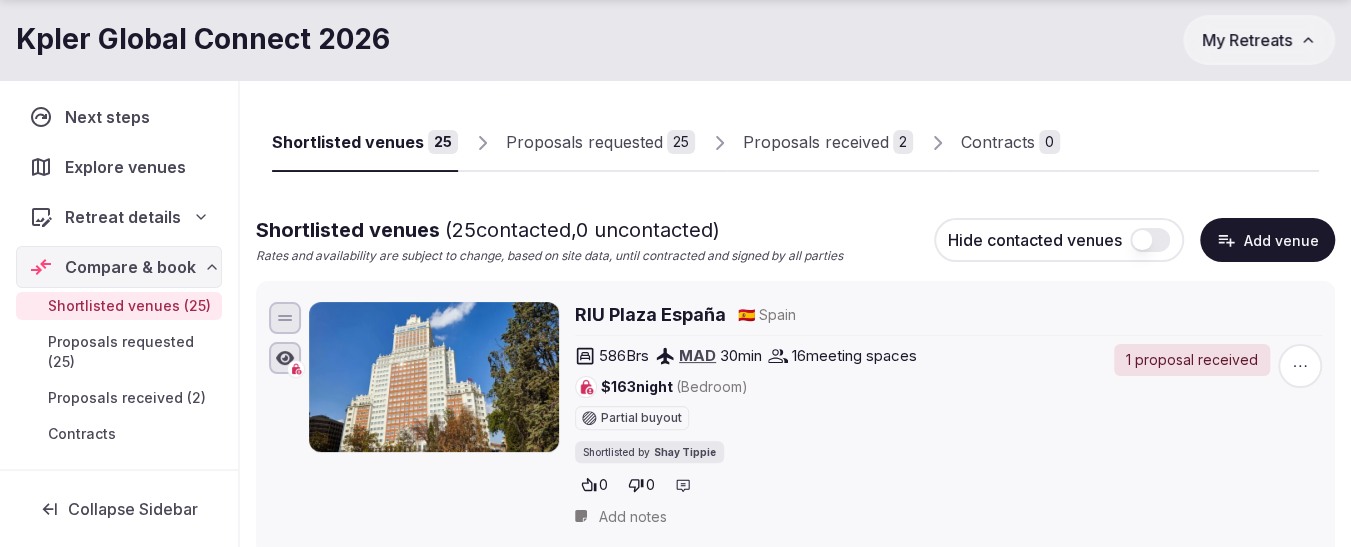 click on "Proposals received" at bounding box center (816, 142) 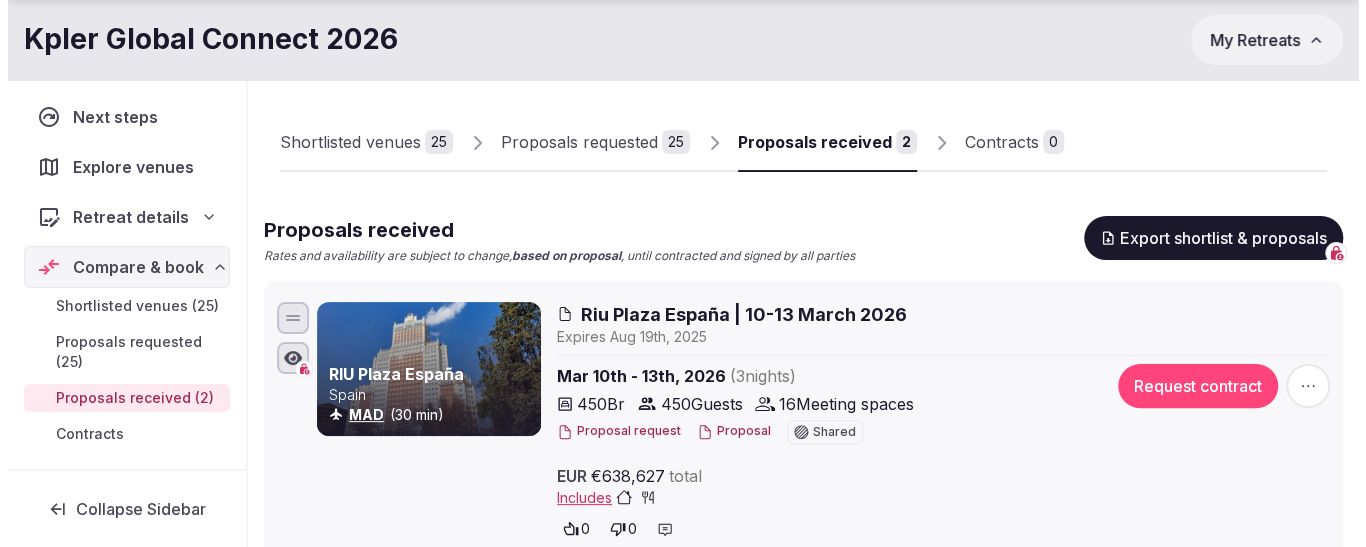 scroll, scrollTop: 200, scrollLeft: 0, axis: vertical 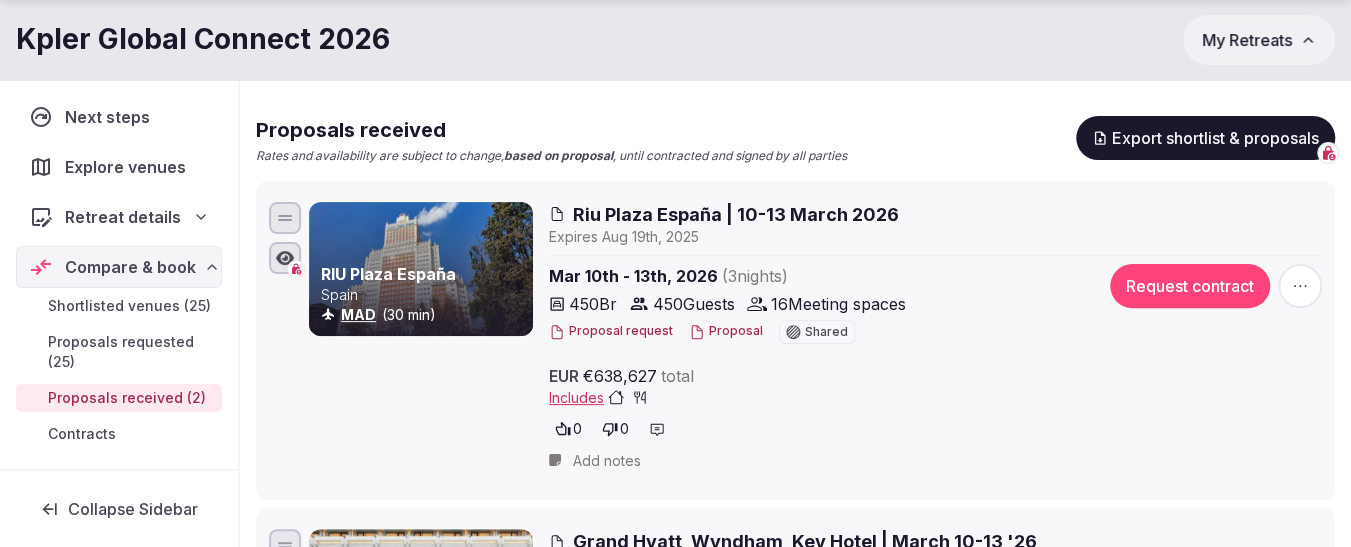 click on "Proposal" at bounding box center [726, 331] 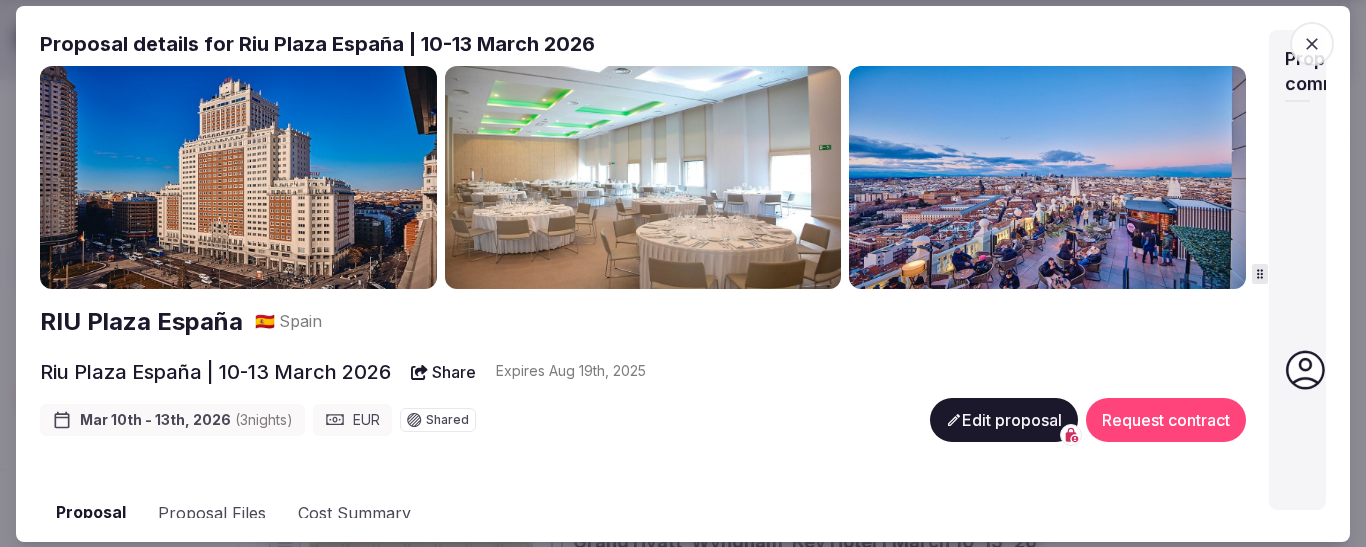 click 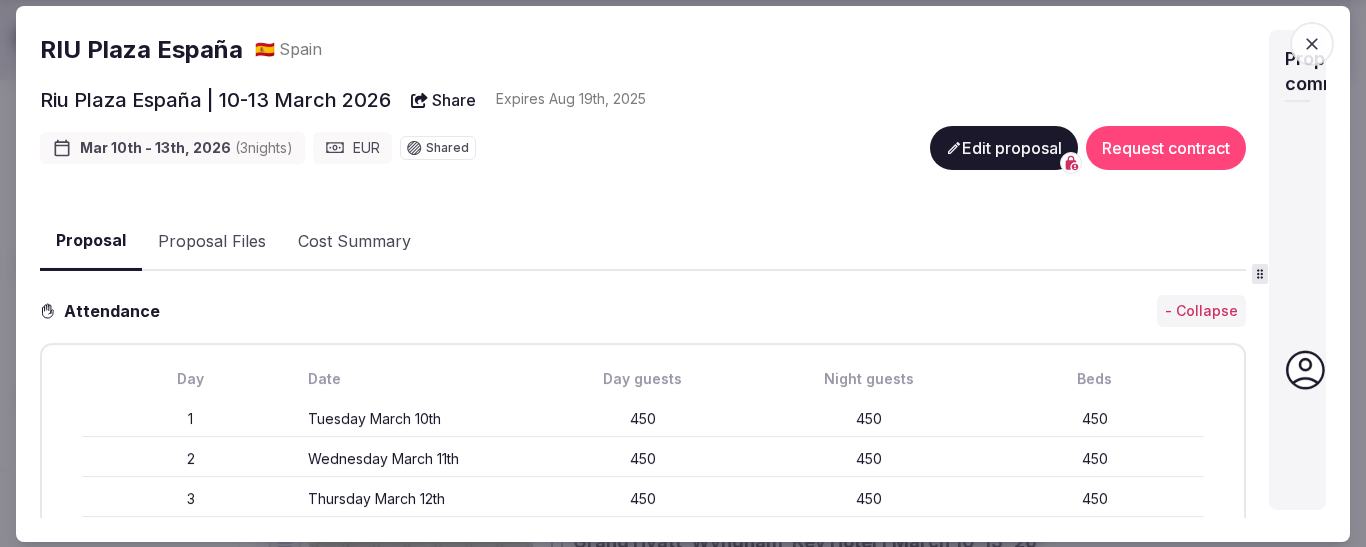 scroll, scrollTop: 0, scrollLeft: 0, axis: both 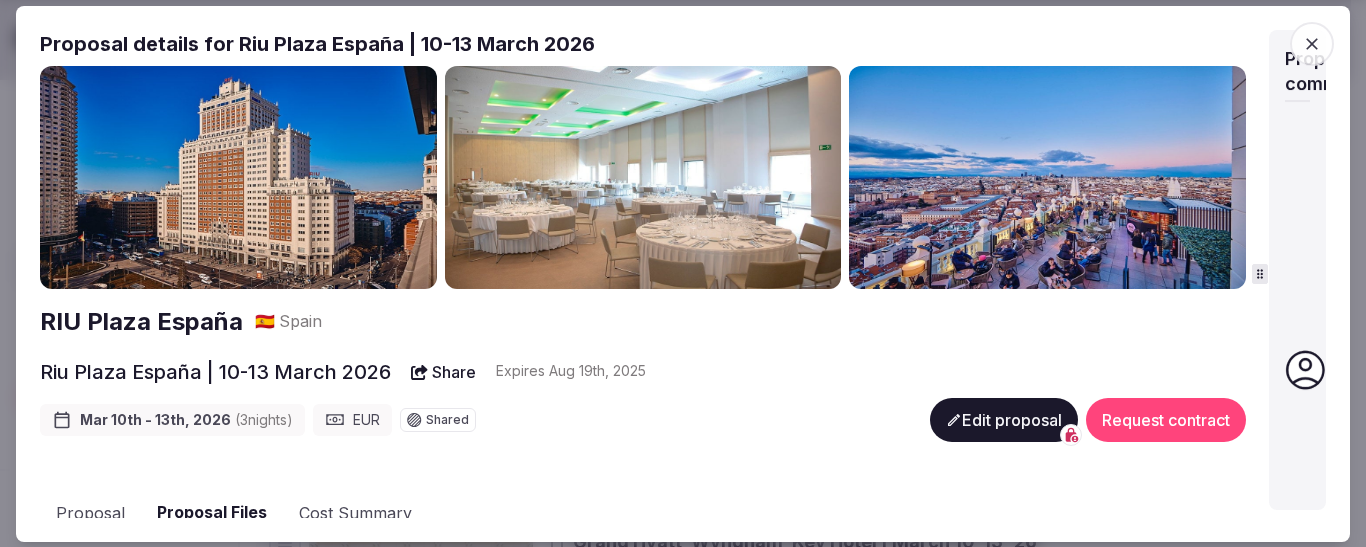 click on "Proposal Files" at bounding box center [212, 513] 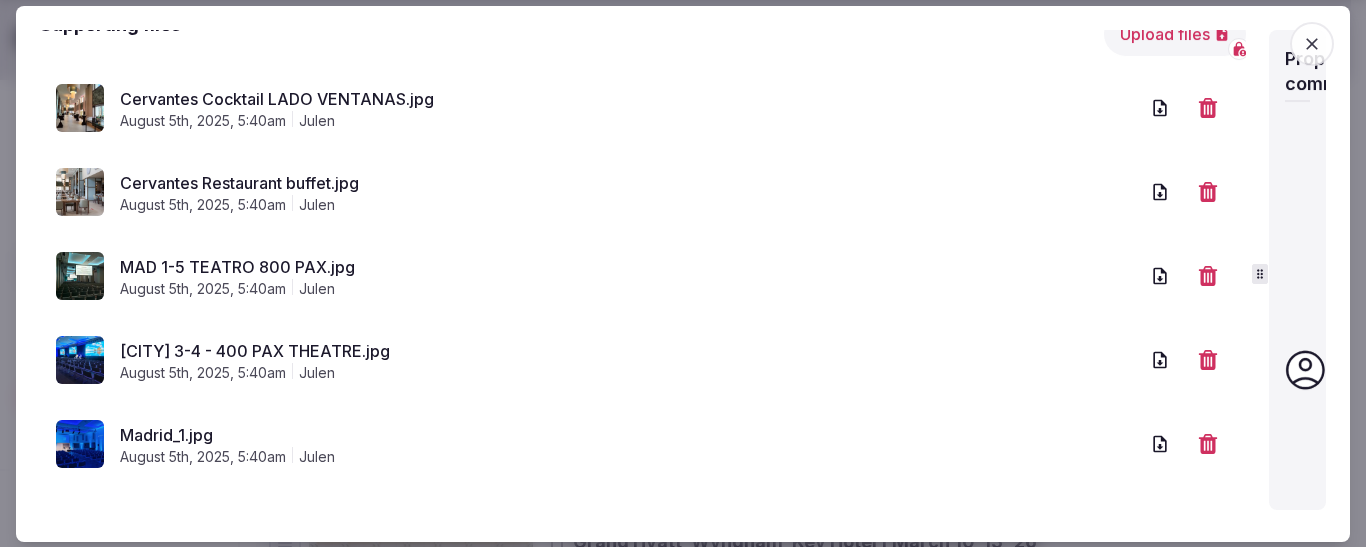 scroll, scrollTop: 699, scrollLeft: 0, axis: vertical 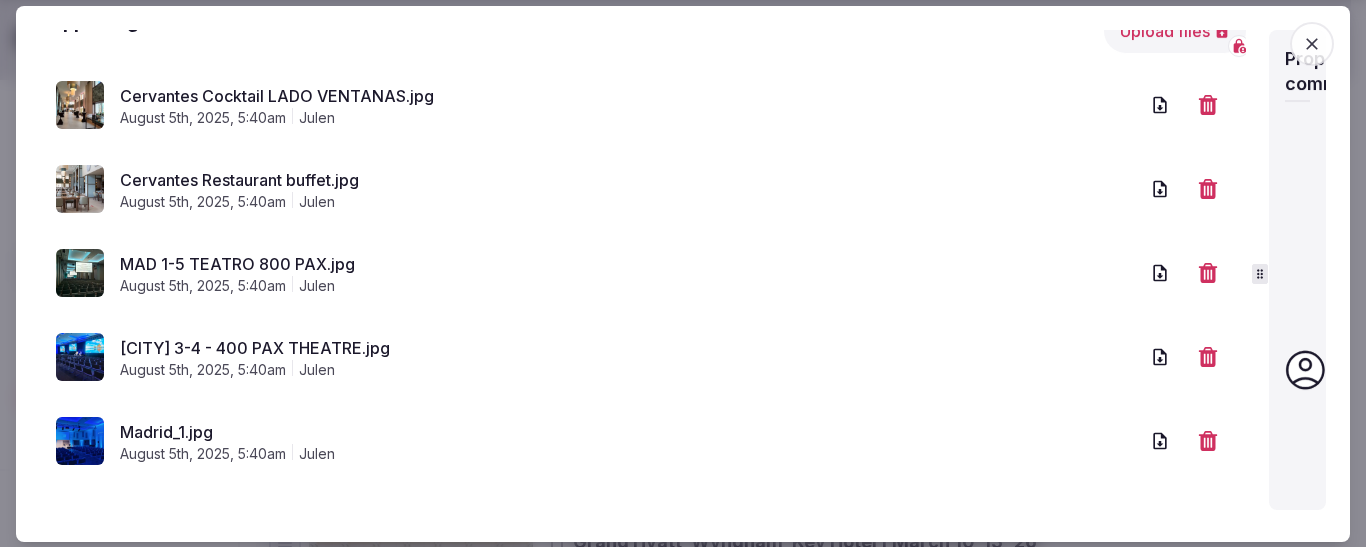 click on "Madrid_1.jpg" at bounding box center (629, 432) 